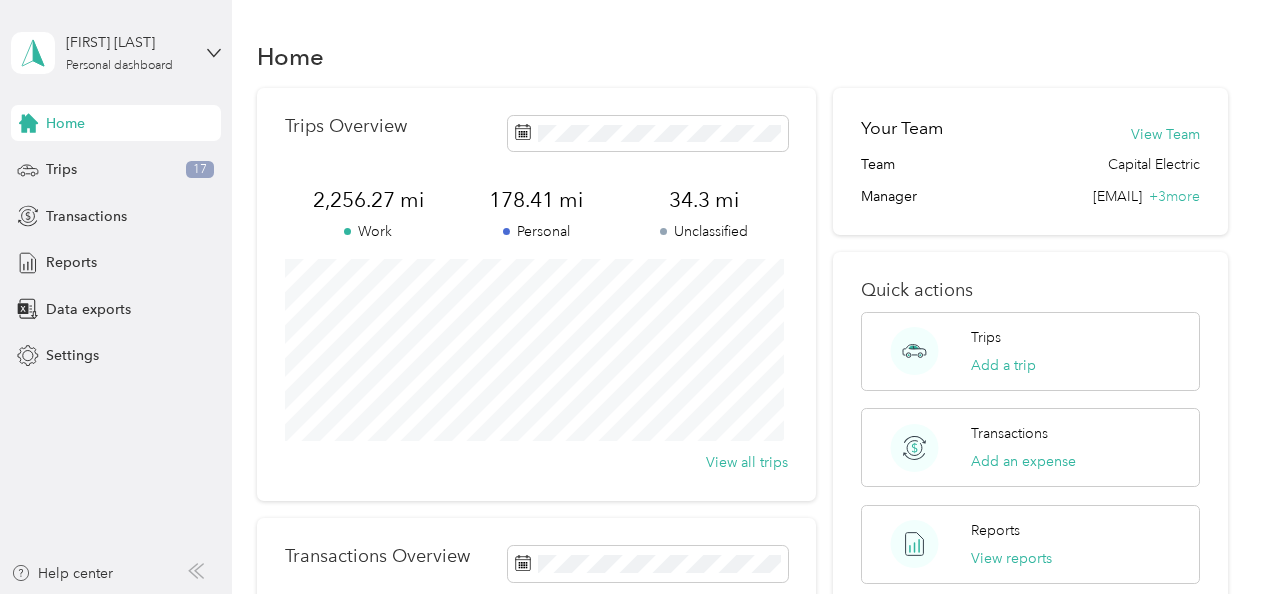 scroll, scrollTop: 0, scrollLeft: 0, axis: both 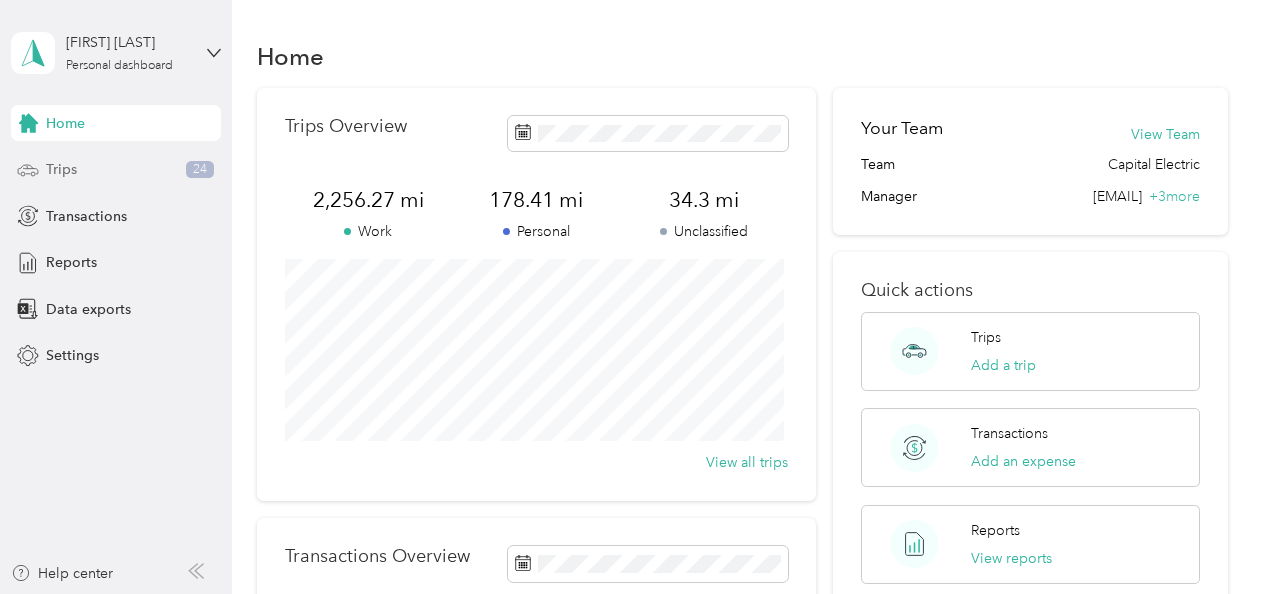 click on "Trips" at bounding box center (61, 169) 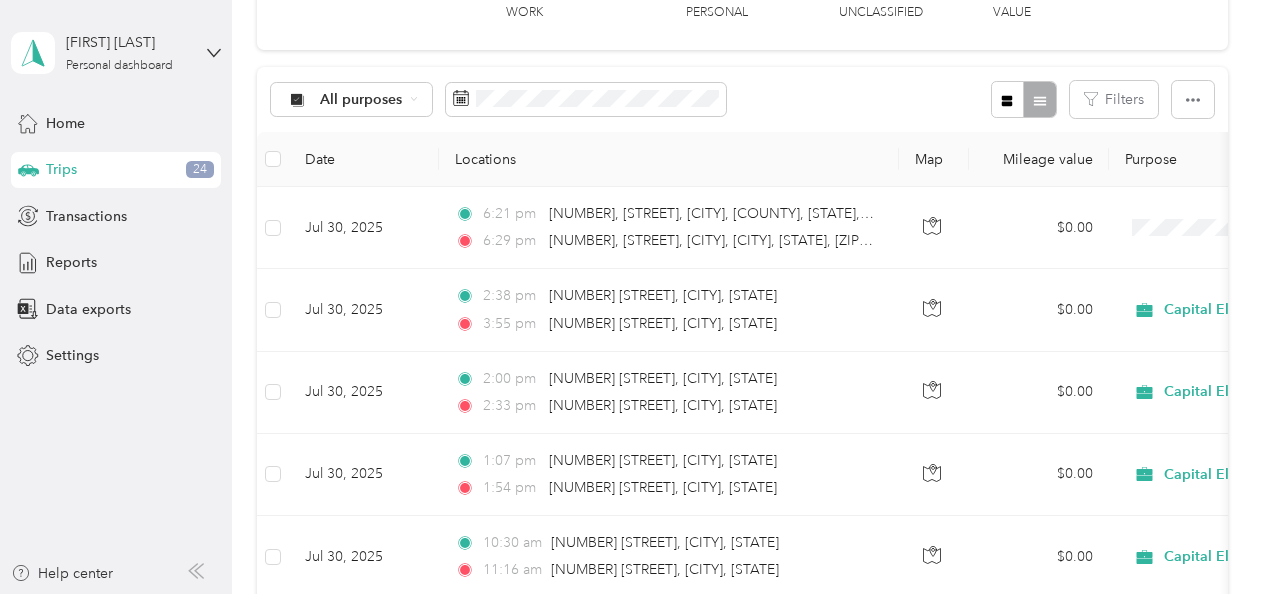 scroll, scrollTop: 0, scrollLeft: 0, axis: both 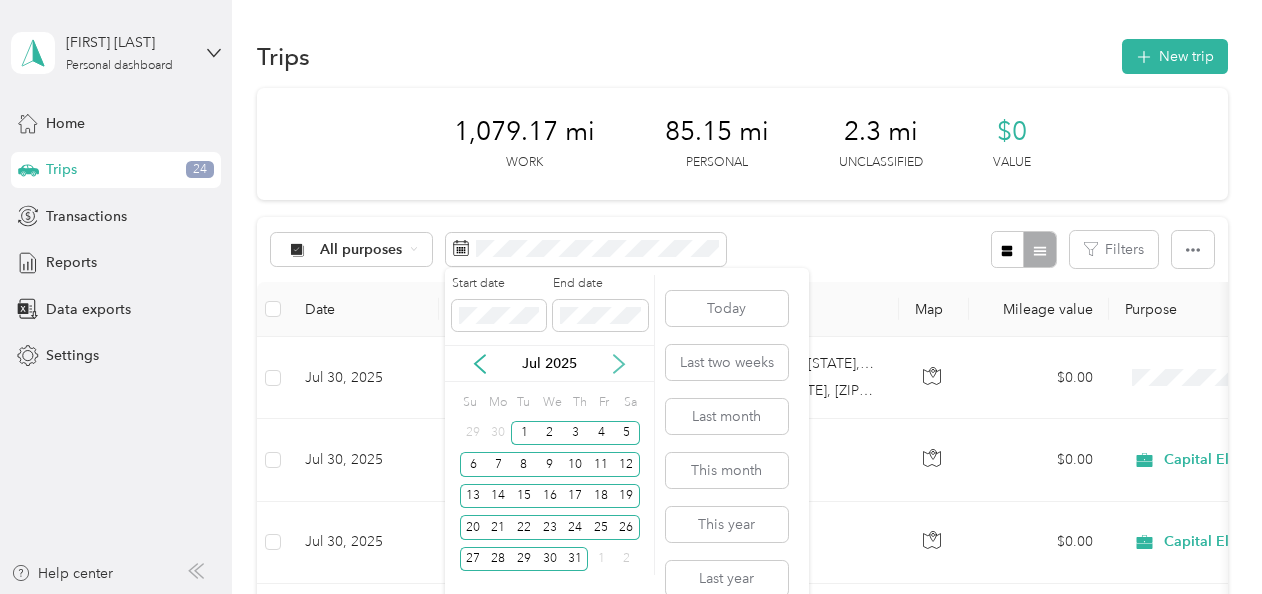 click 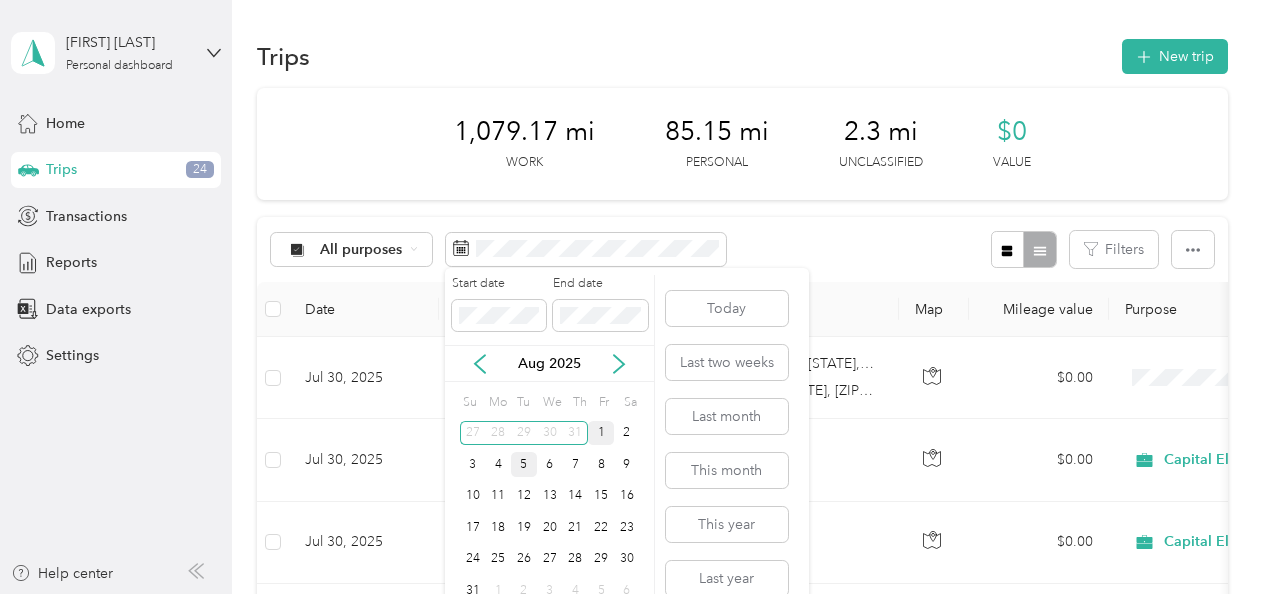 click on "1" at bounding box center (601, 433) 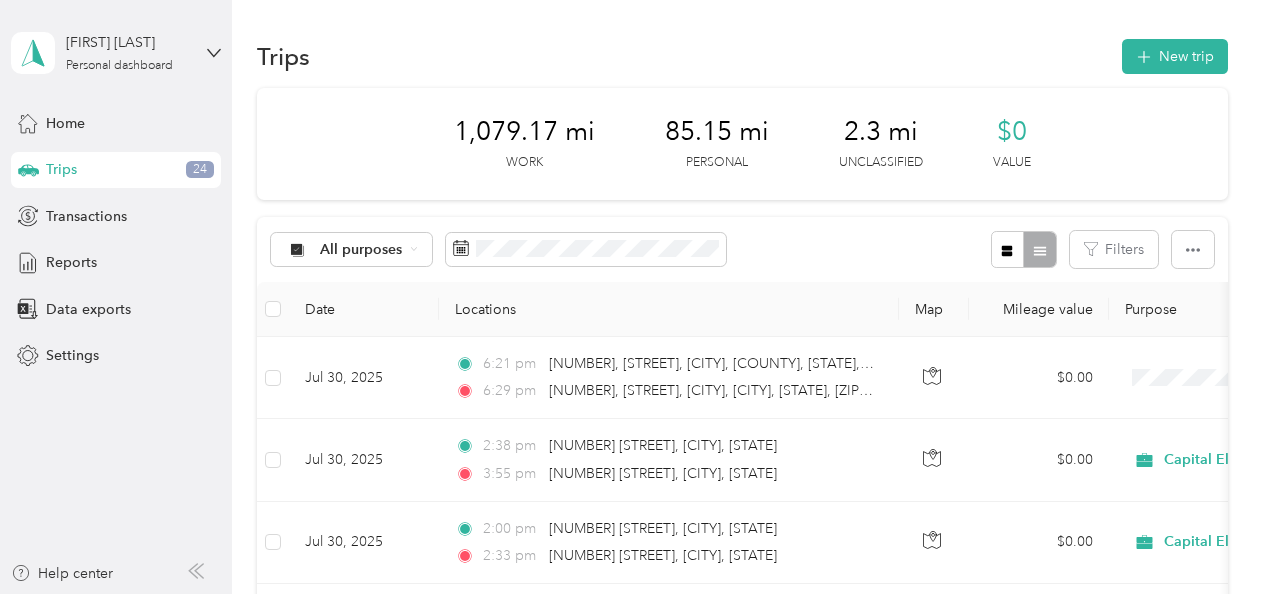 click on "[NUMBER]   mi Work [NUMBER]   mi Personal [NUMBER]   mi Unclassified $[NUMBER] Value" at bounding box center (742, 144) 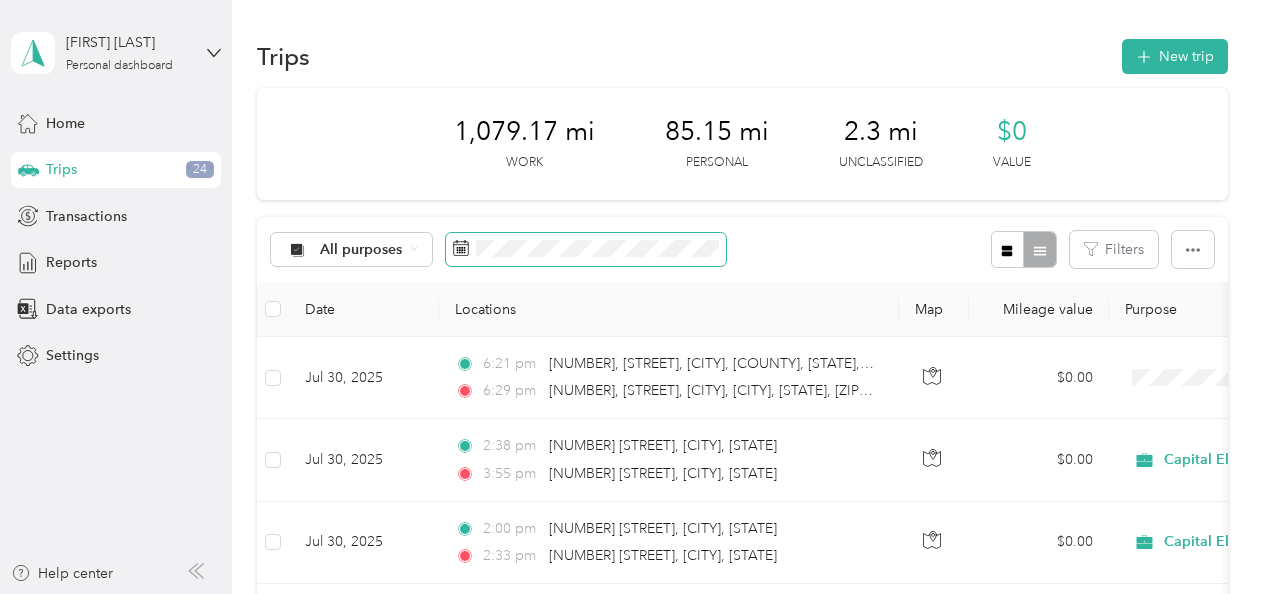 click at bounding box center [586, 250] 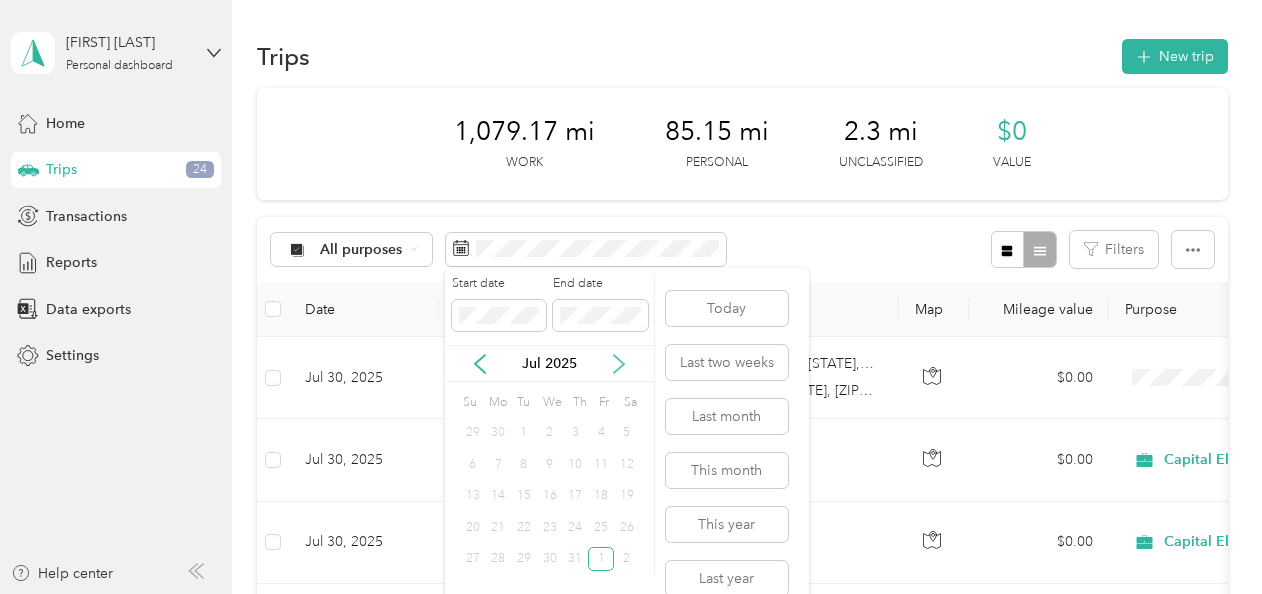 click 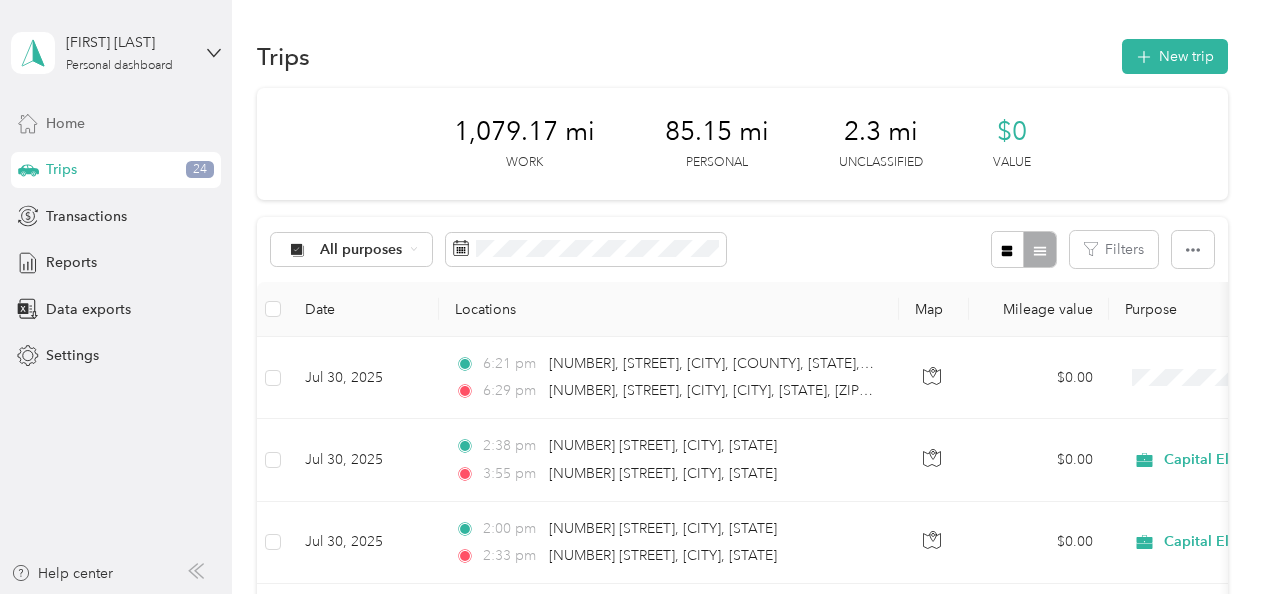 click on "Home" at bounding box center (65, 123) 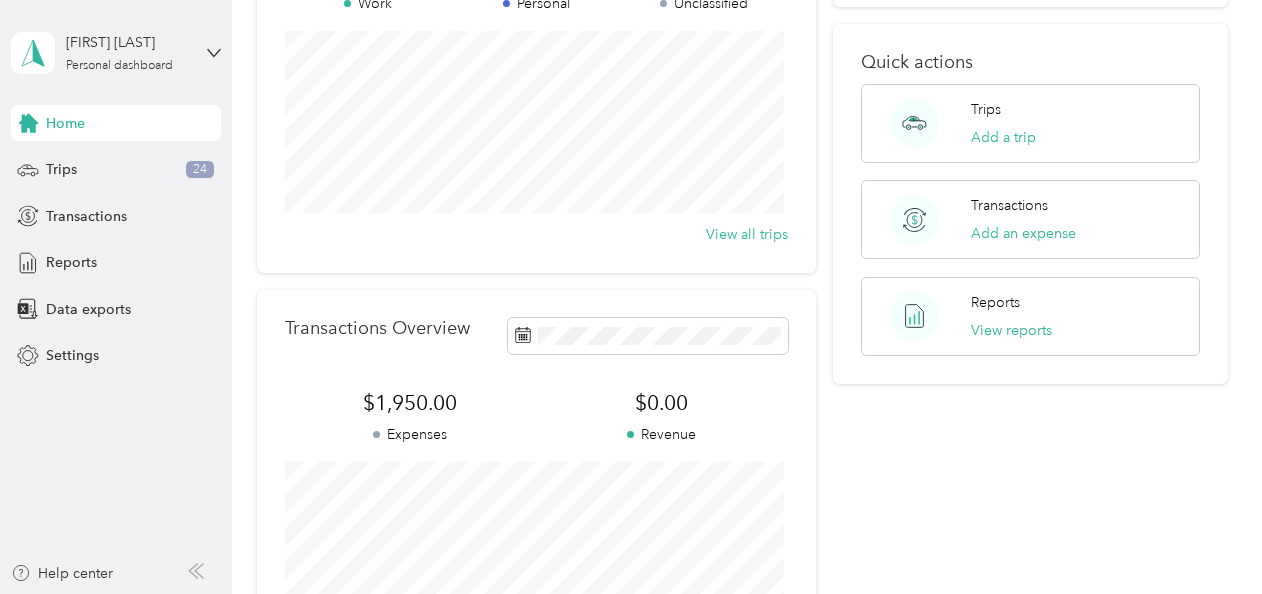 scroll, scrollTop: 0, scrollLeft: 0, axis: both 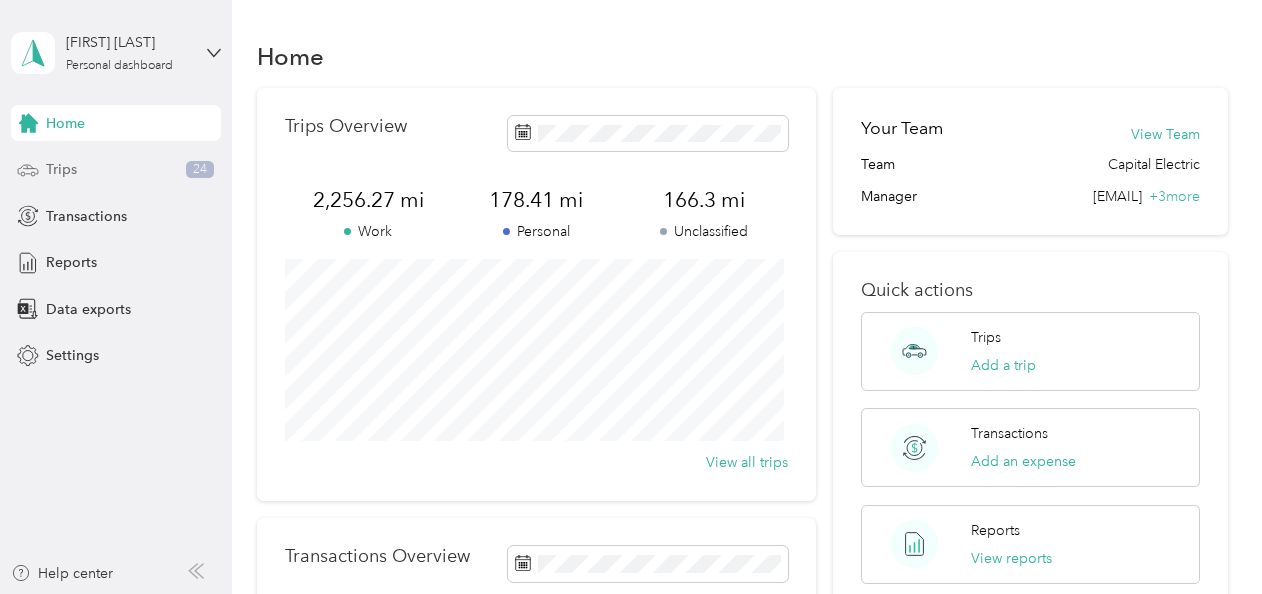 click on "Trips" at bounding box center (61, 169) 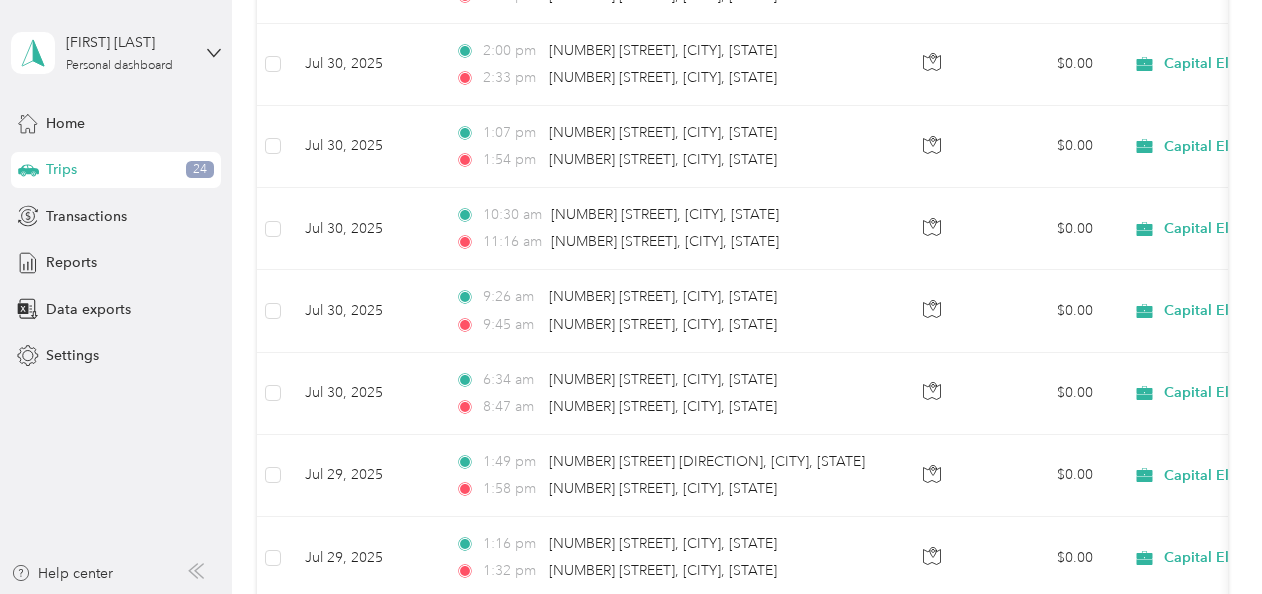 scroll, scrollTop: 0, scrollLeft: 0, axis: both 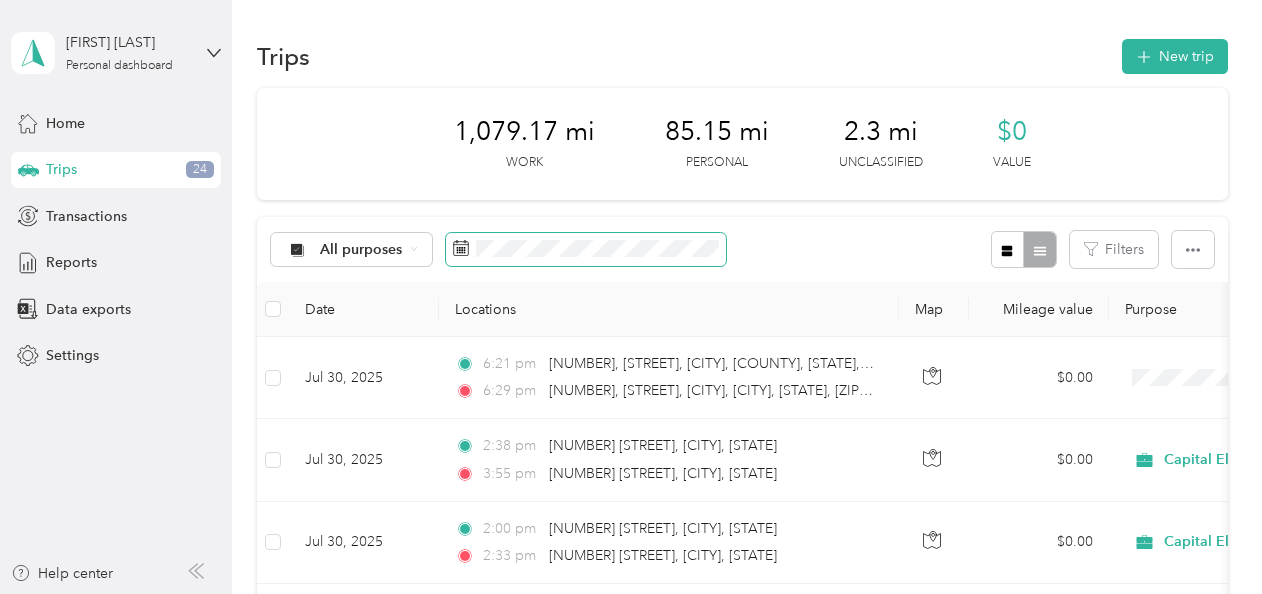 click at bounding box center [586, 250] 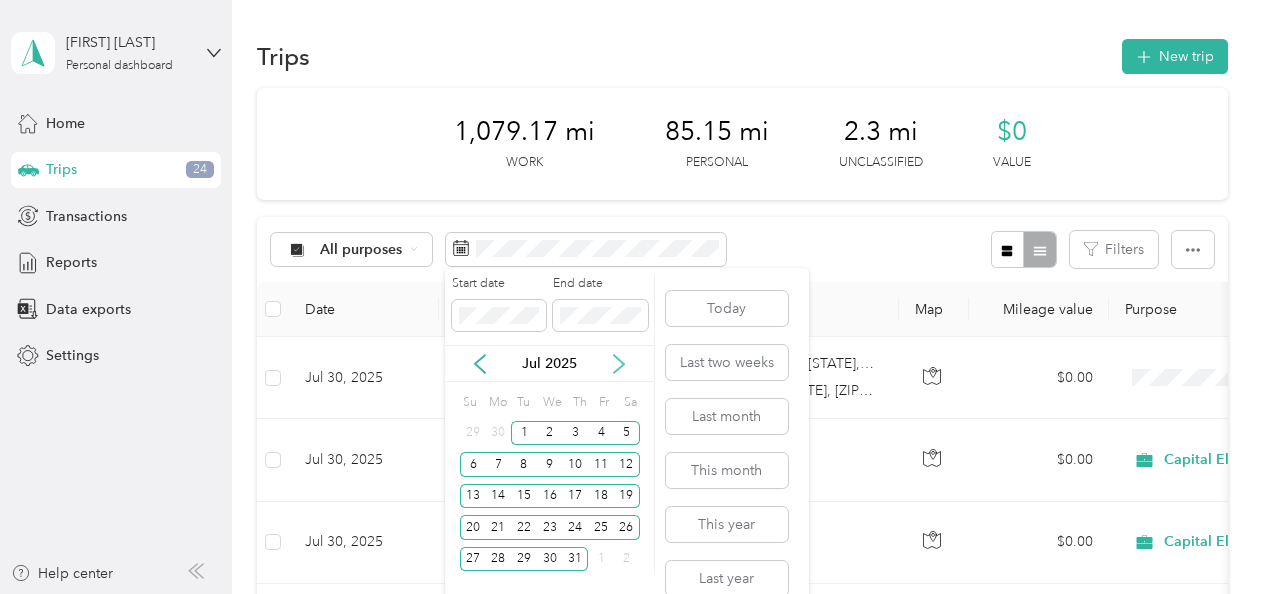 click 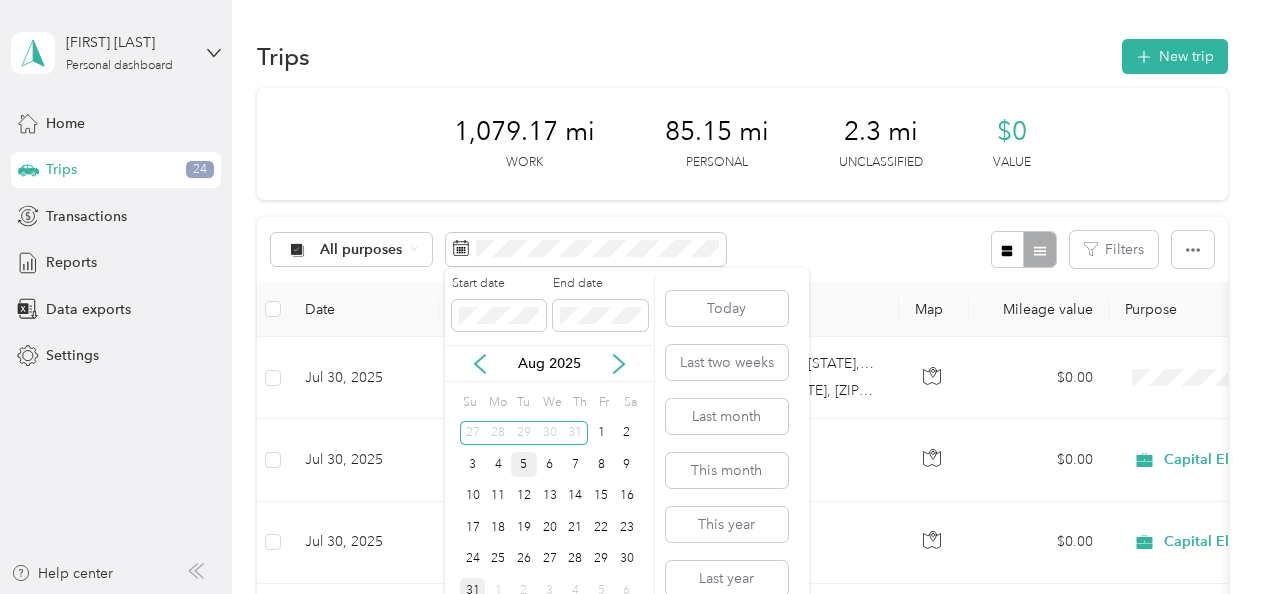 click on "31" at bounding box center [473, 590] 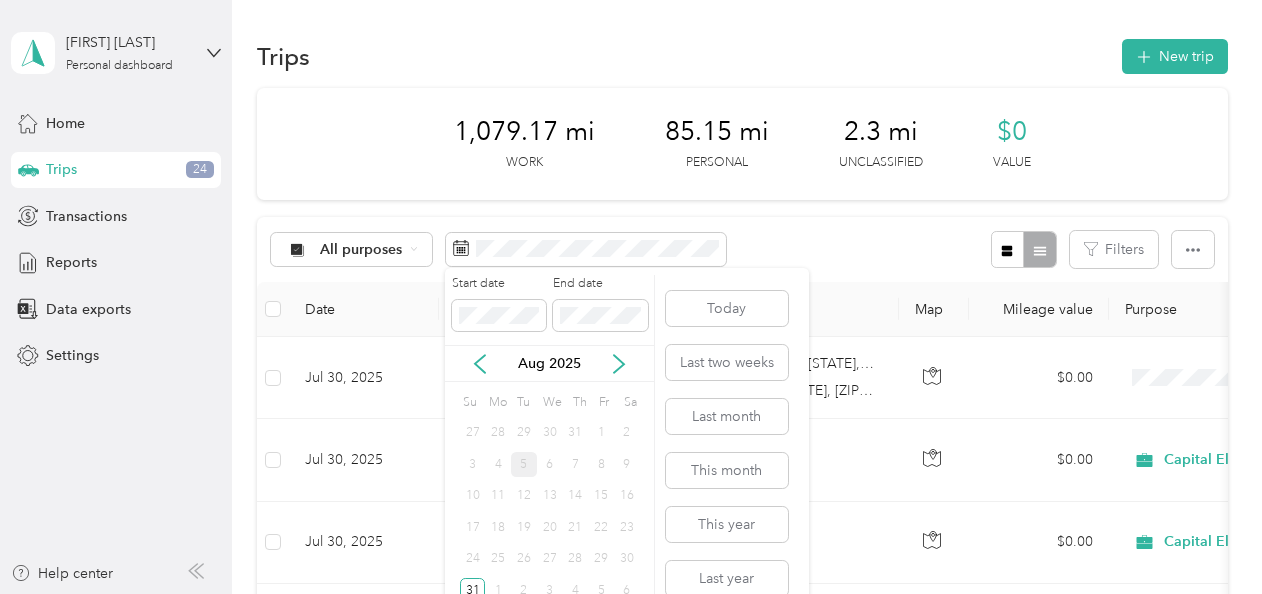click on "1" at bounding box center (601, 433) 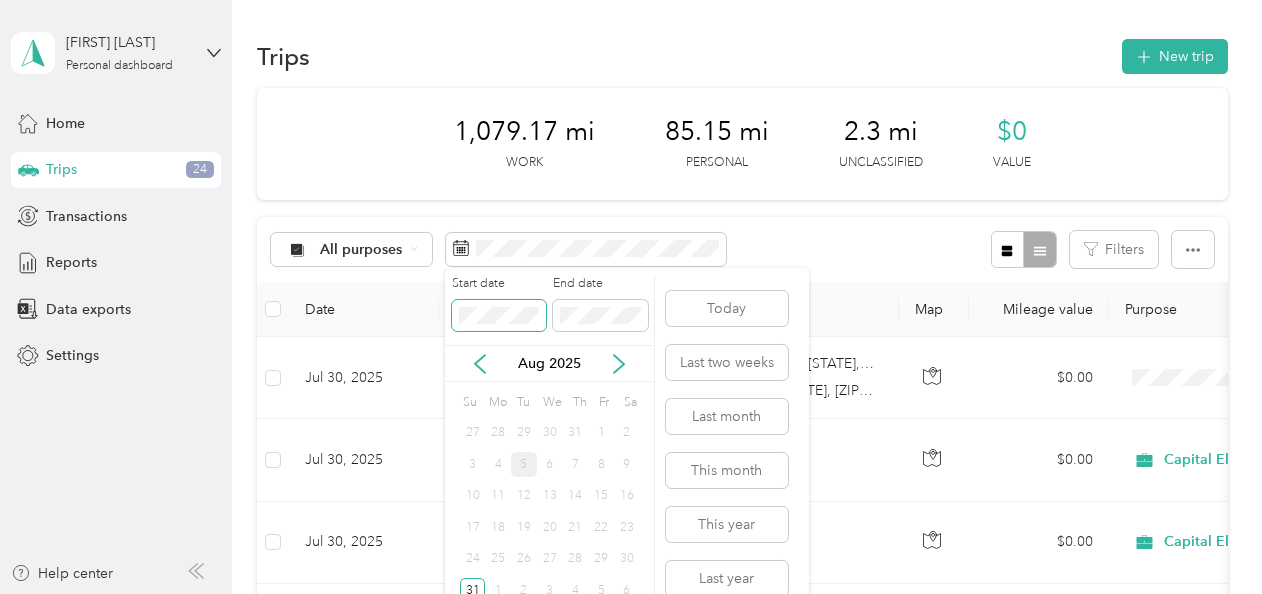 click at bounding box center (499, 316) 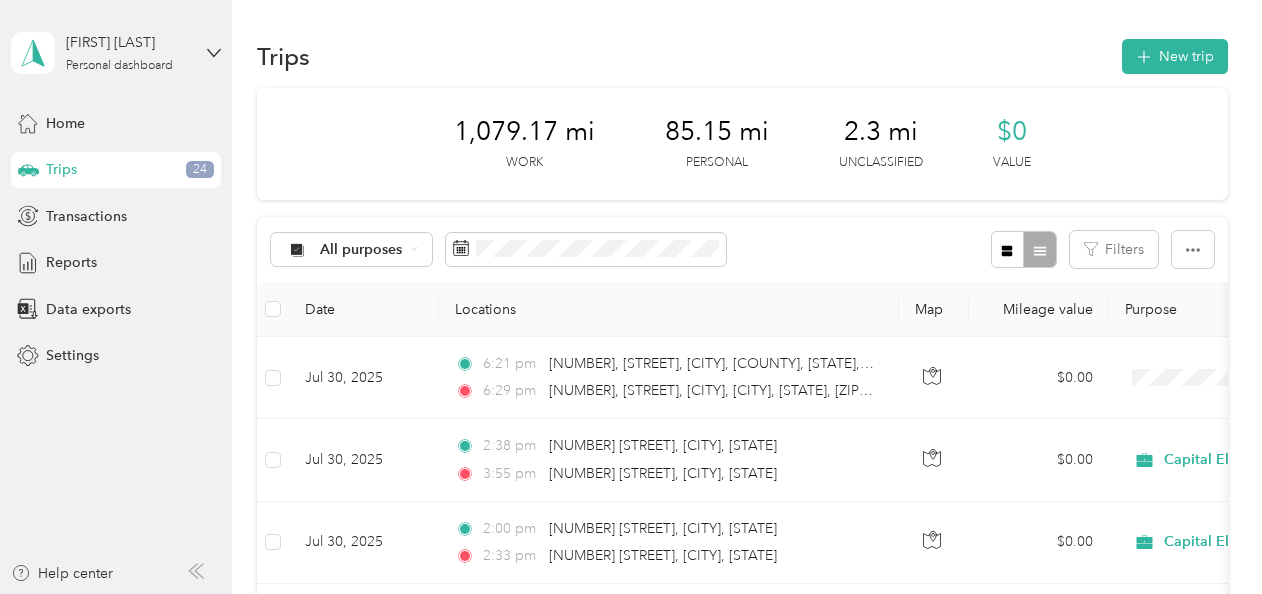 click on "Trips New trip" at bounding box center (742, 56) 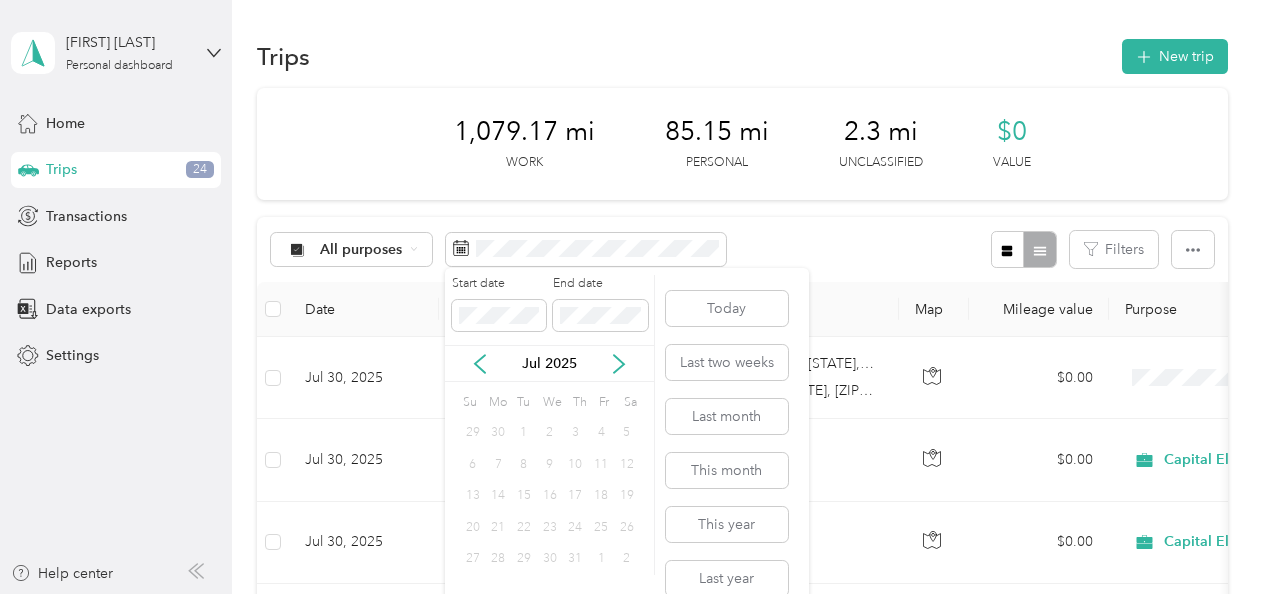 click on "1" at bounding box center (524, 433) 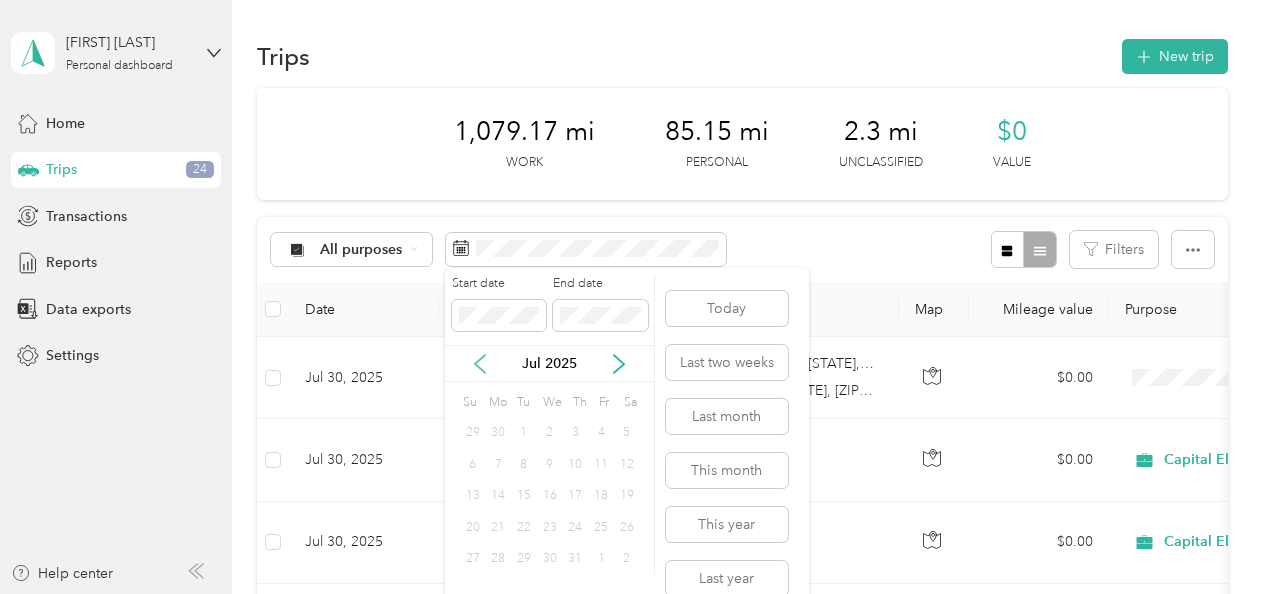 click 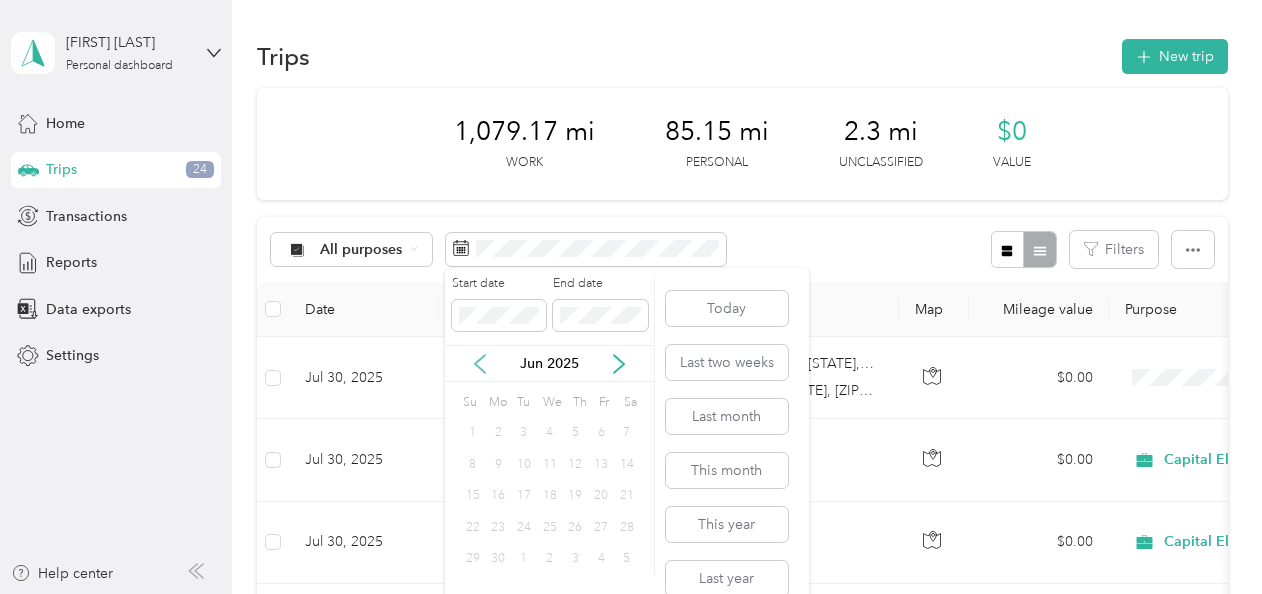 click 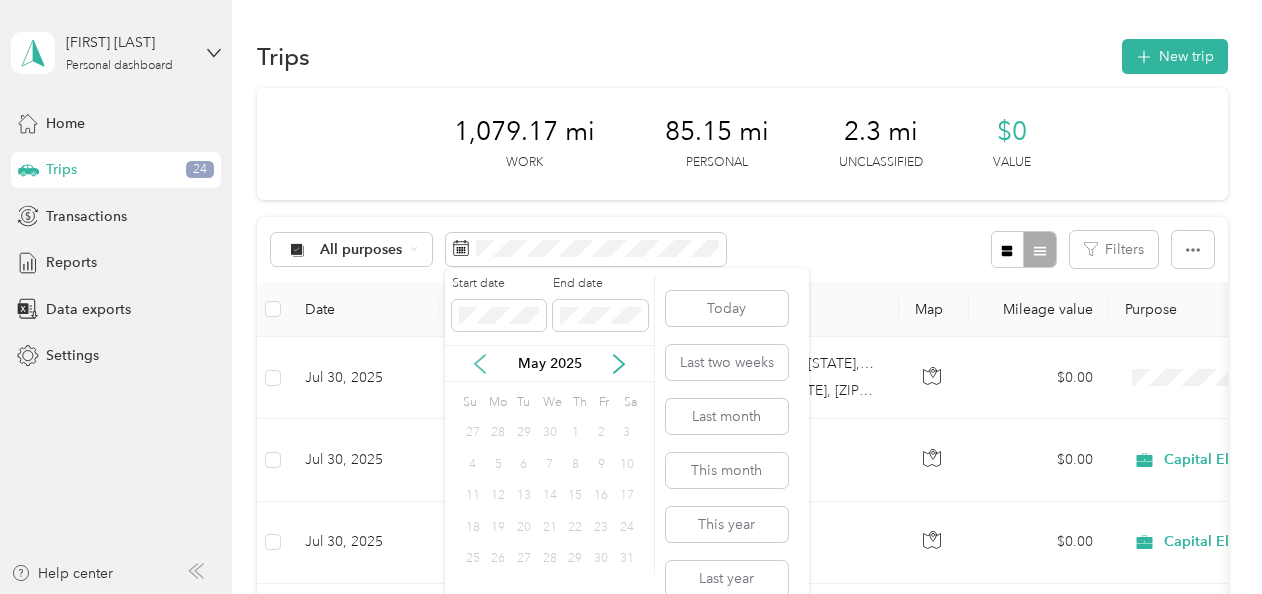 click 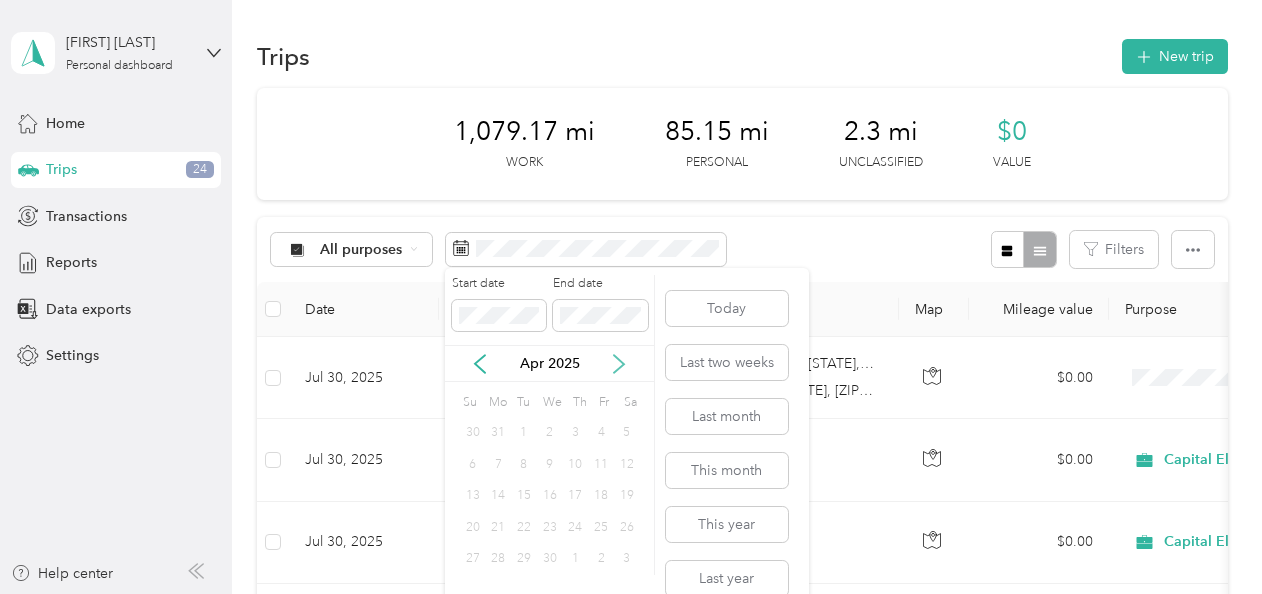 click 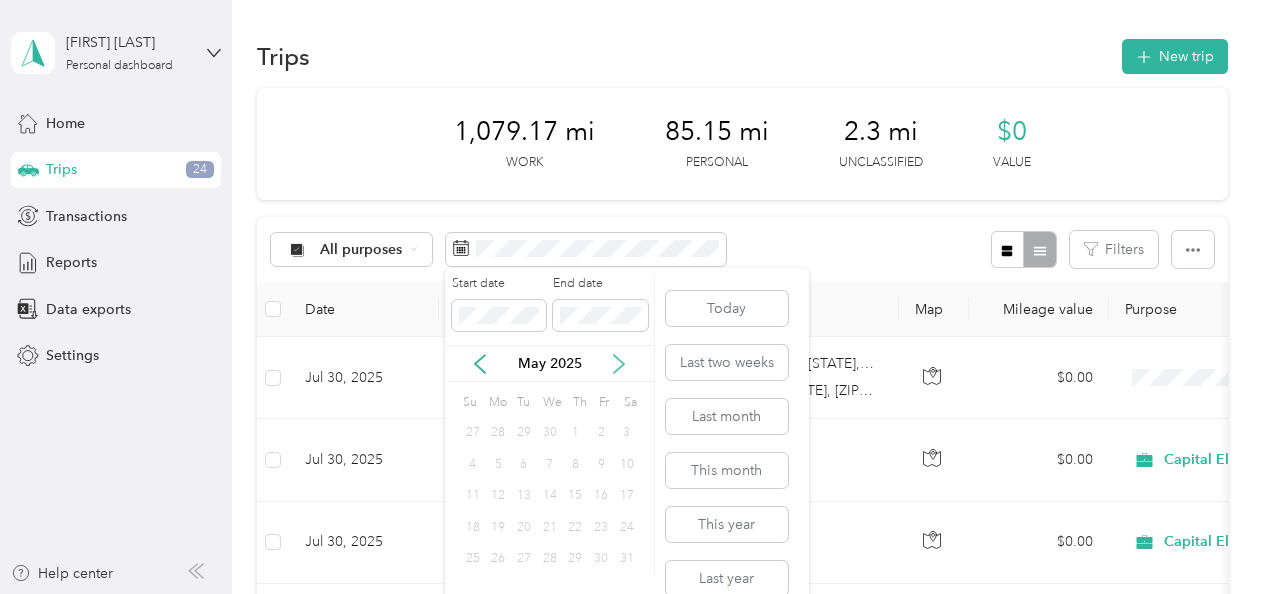 click 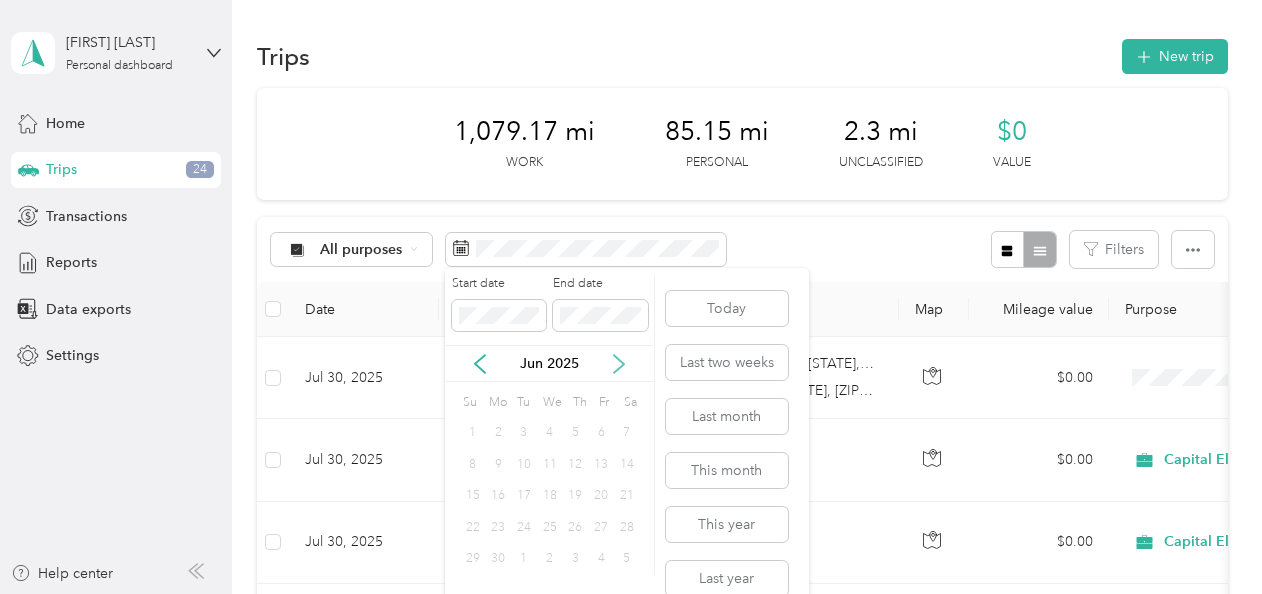 click 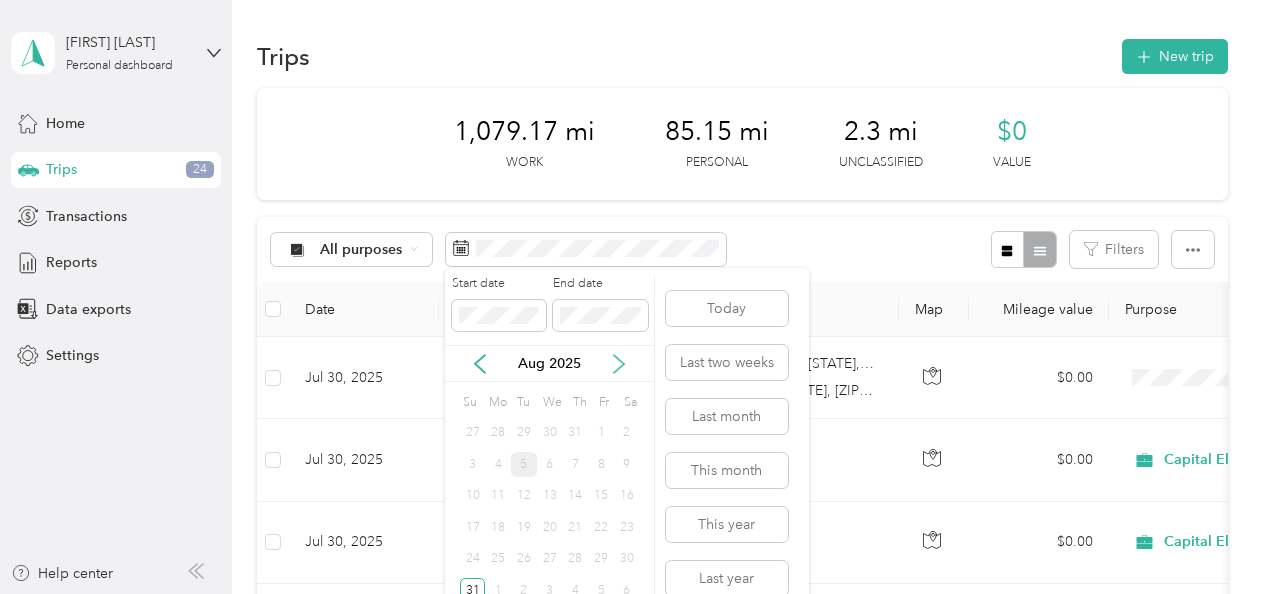 click 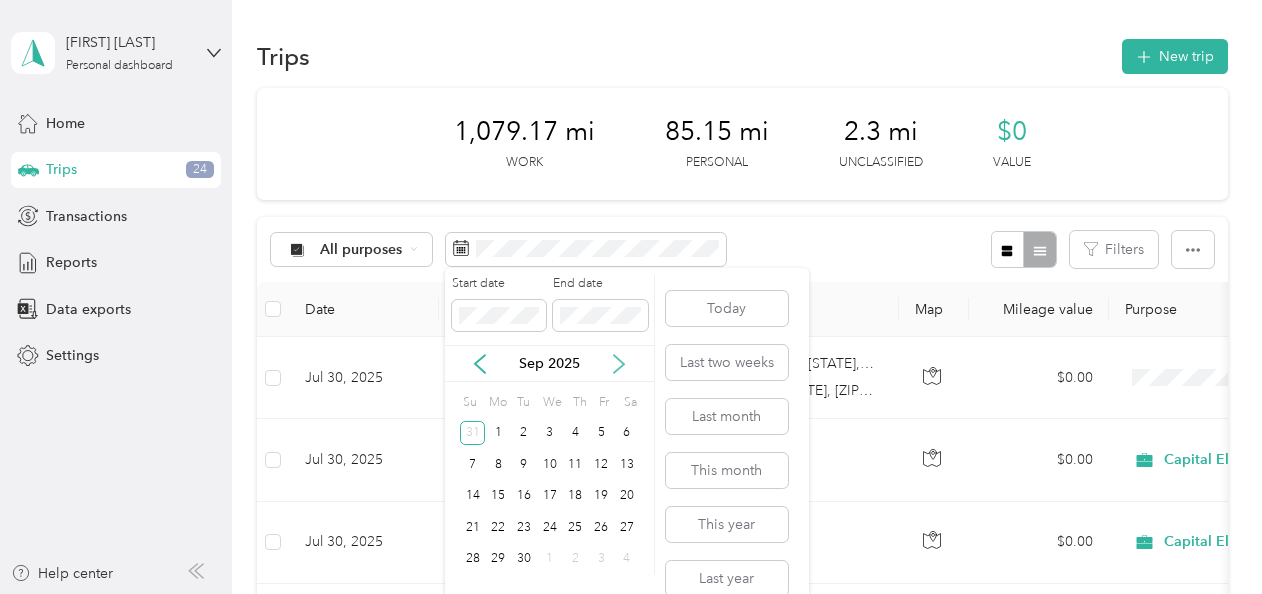 click 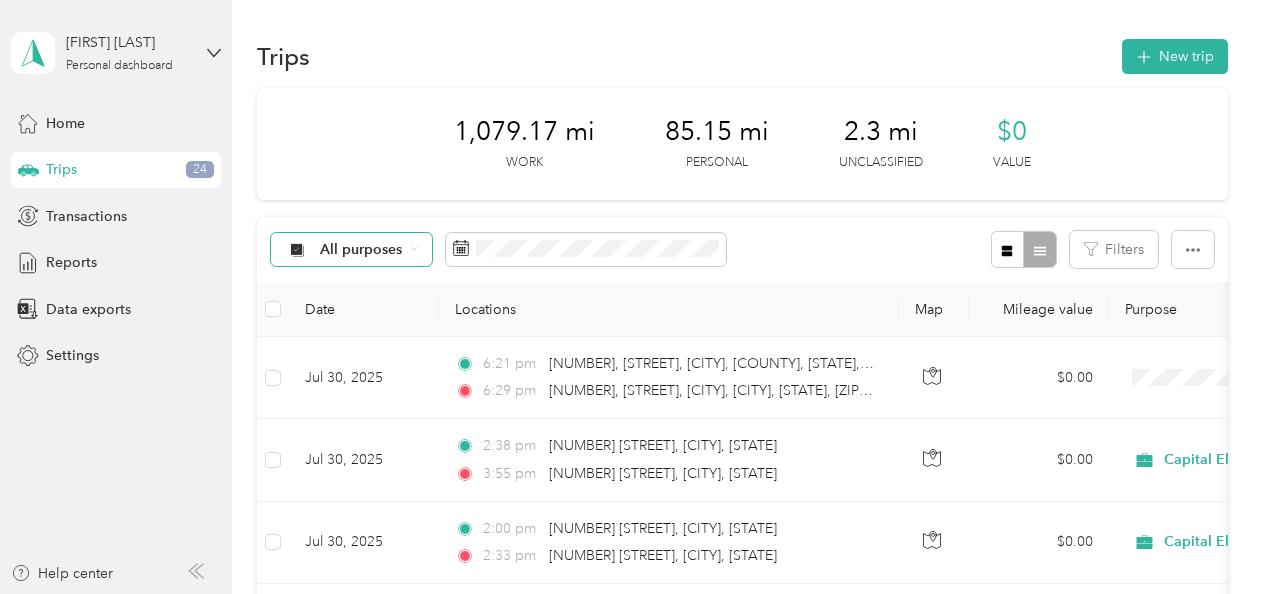 click on "All purposes" at bounding box center (361, 250) 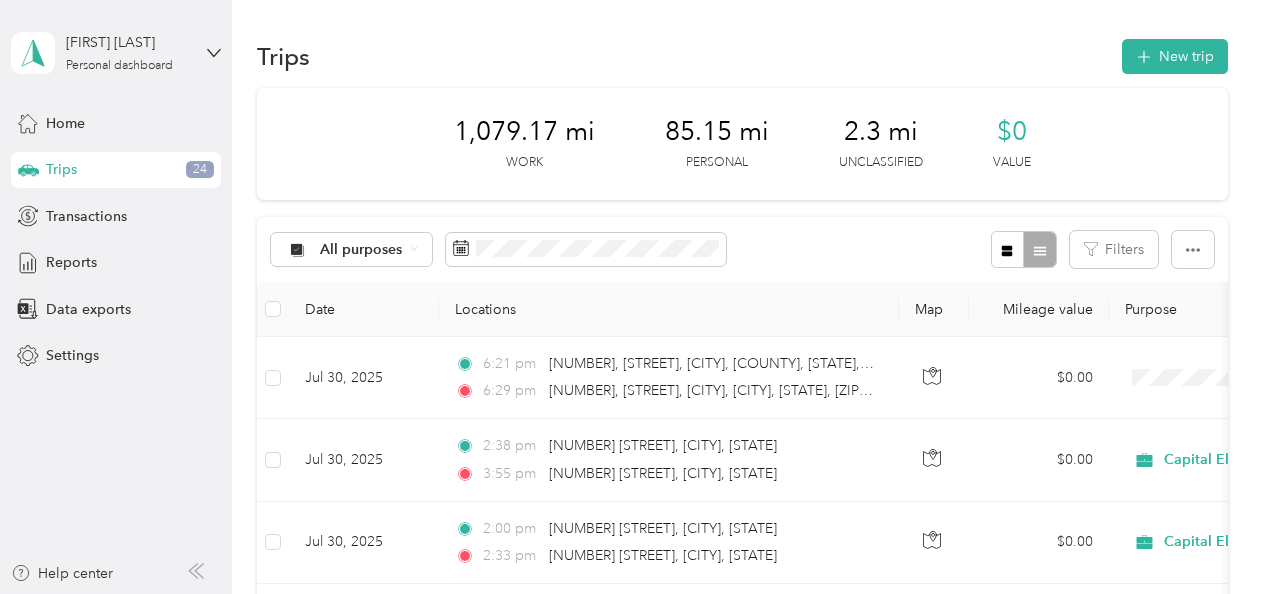 click on "[FIRST] [LAST] Personal dashboard Home Trips [NUMBER] Transactions Reports Data exports Settings   Help center" at bounding box center (116, 297) 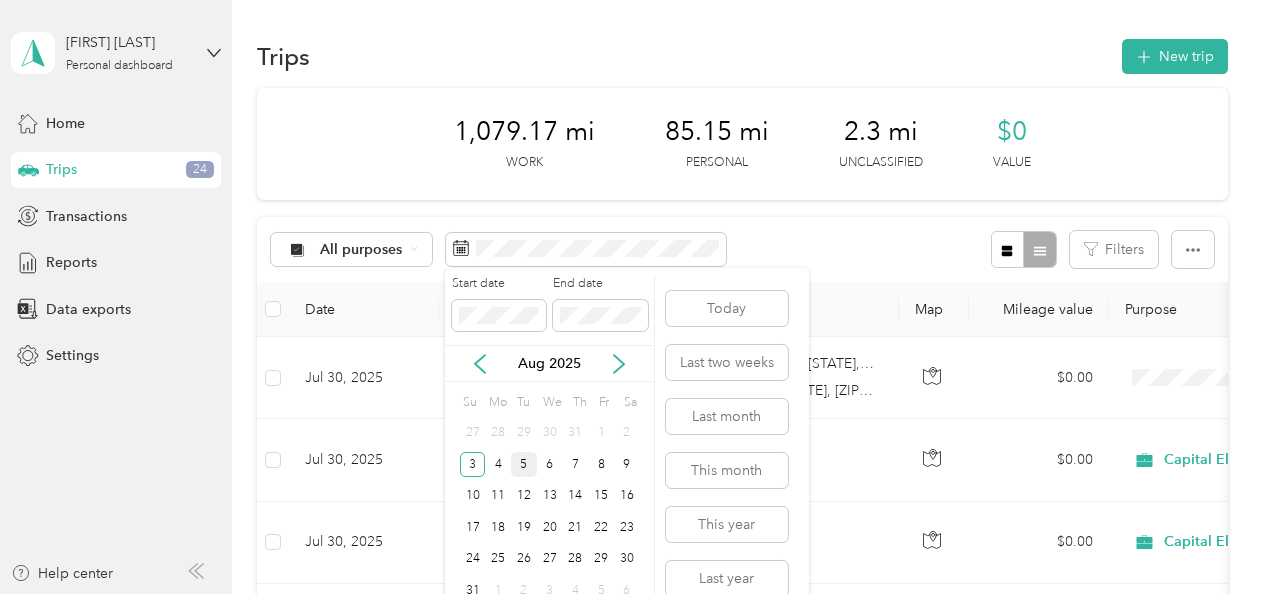 click on "1" at bounding box center (601, 433) 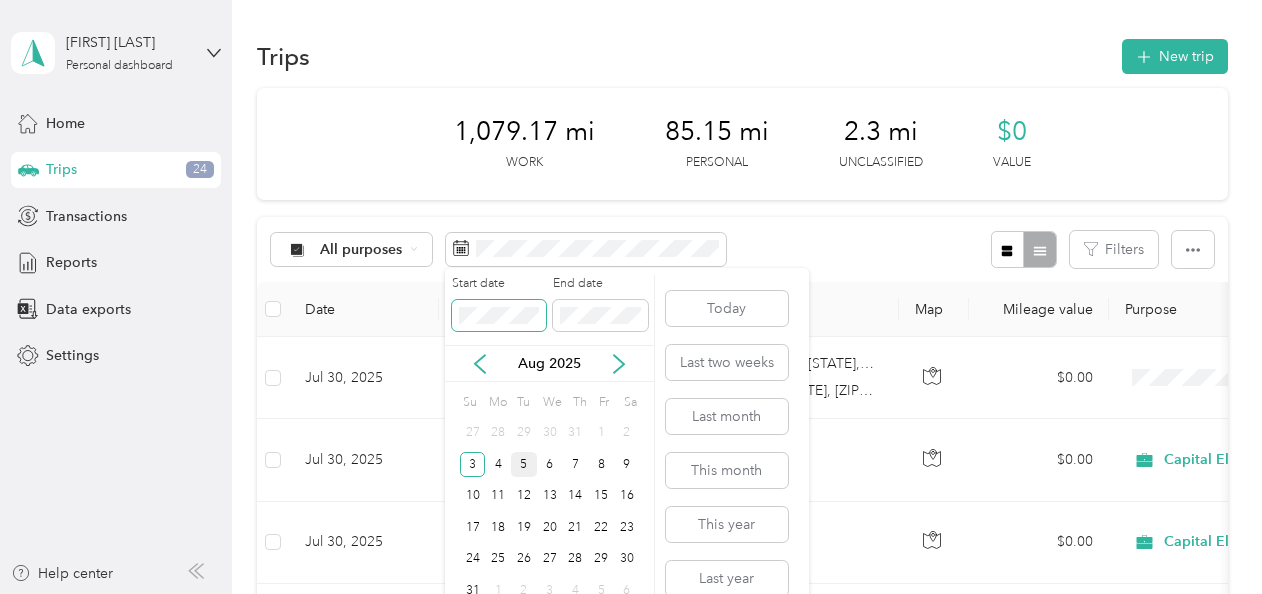 click at bounding box center (499, 316) 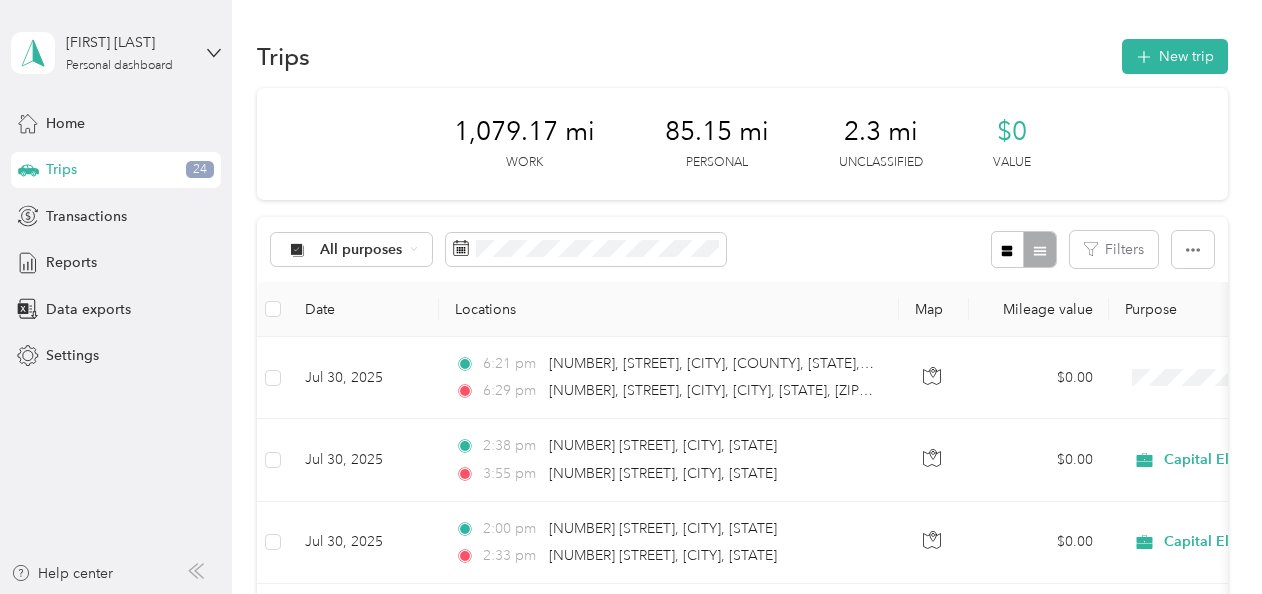 click on "All purposes Filters" at bounding box center (742, 249) 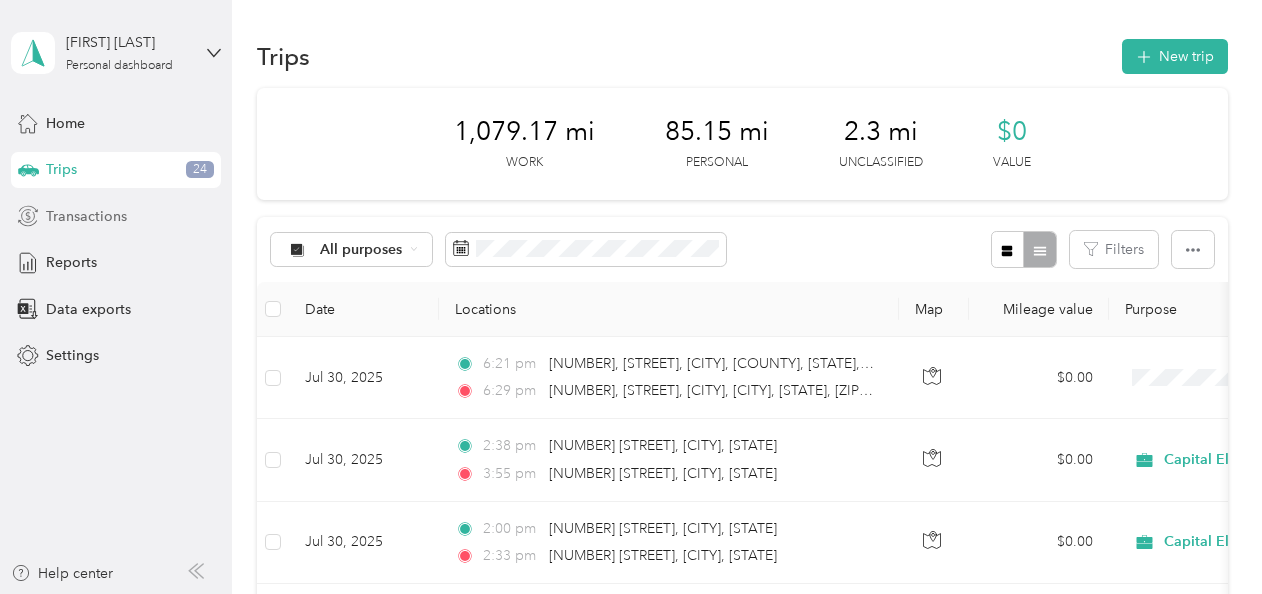 click on "Transactions" at bounding box center (86, 216) 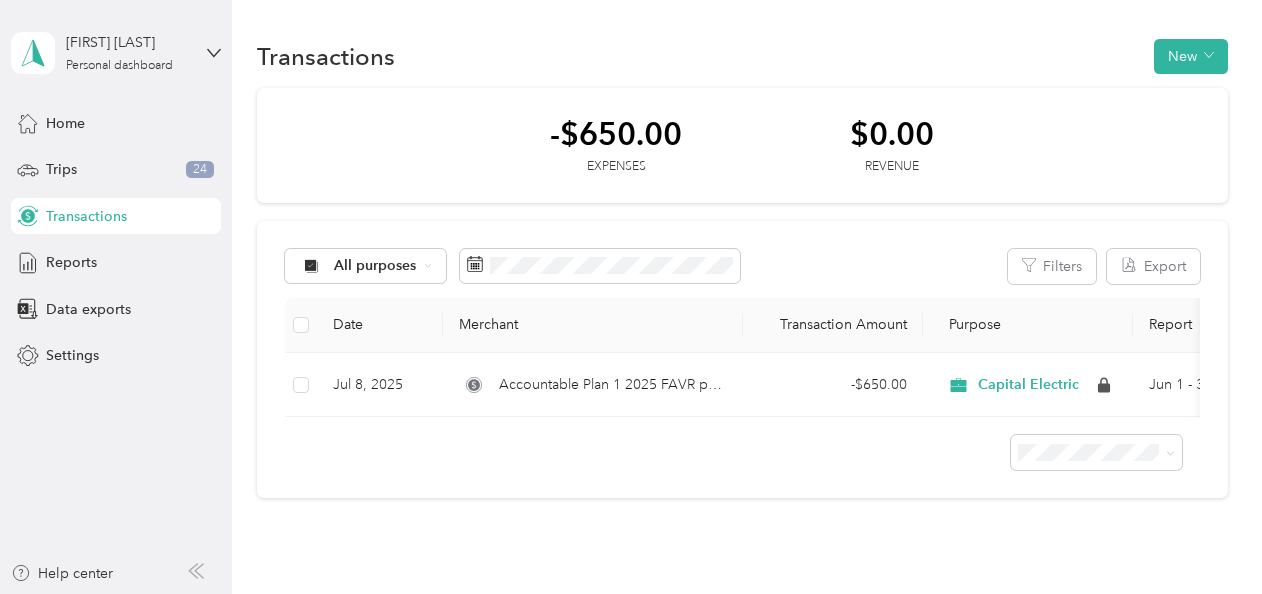 click on "Transactions" at bounding box center [86, 216] 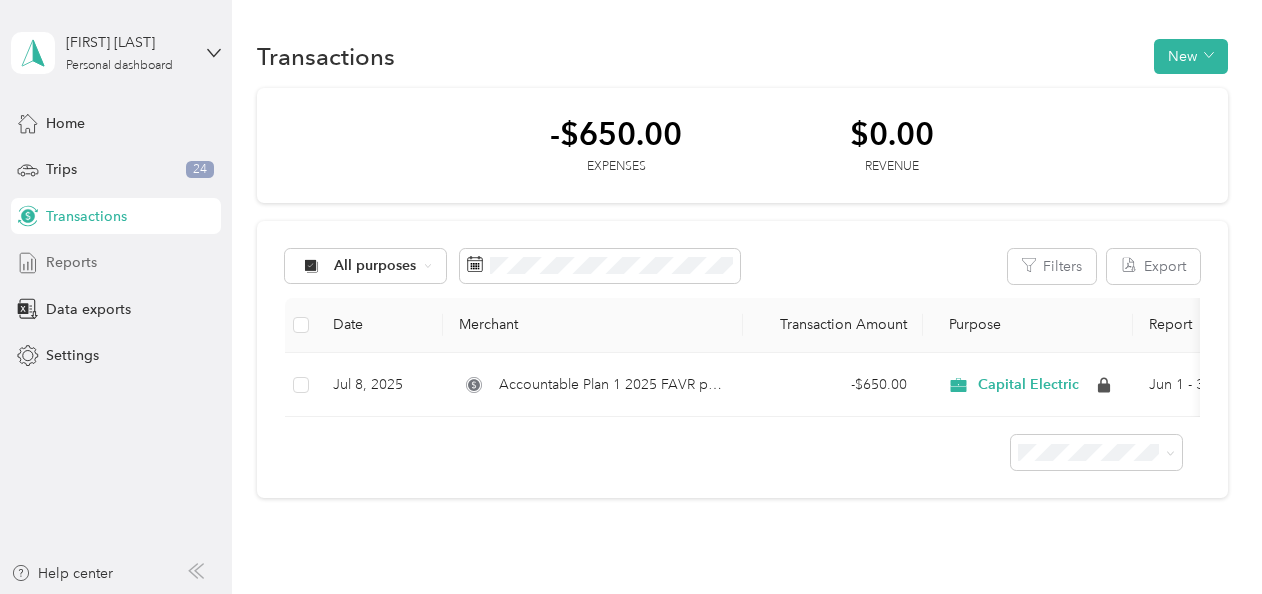 click on "Reports" at bounding box center [71, 262] 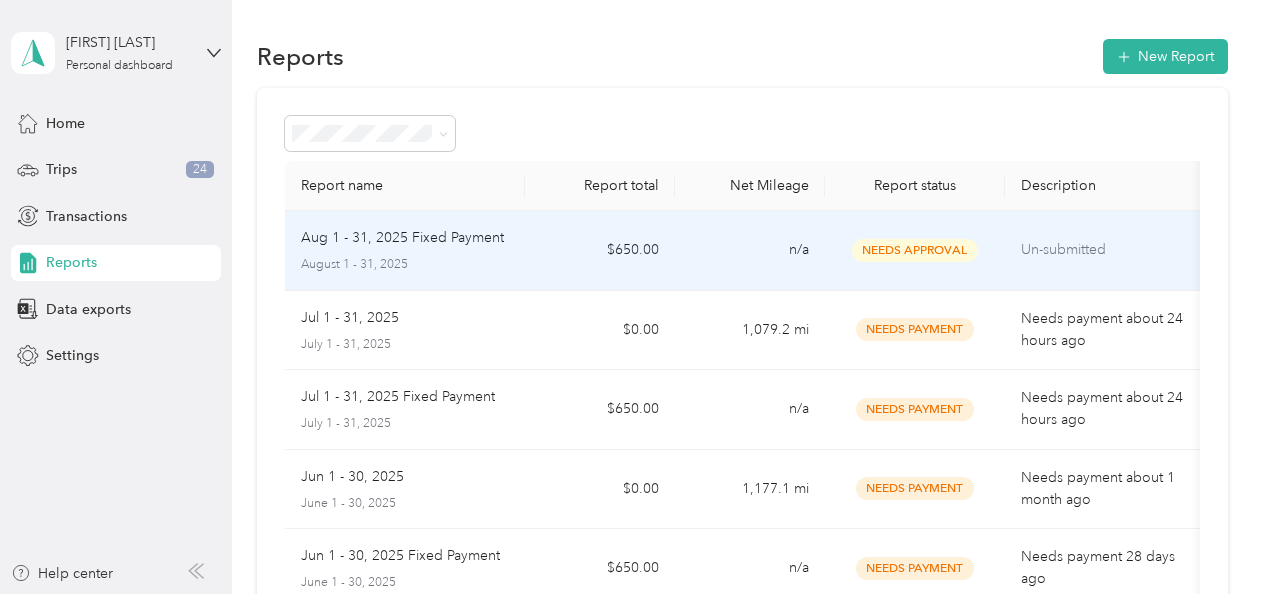 click on "Aug 1 - 31, 2025 Fixed Payment" at bounding box center (402, 238) 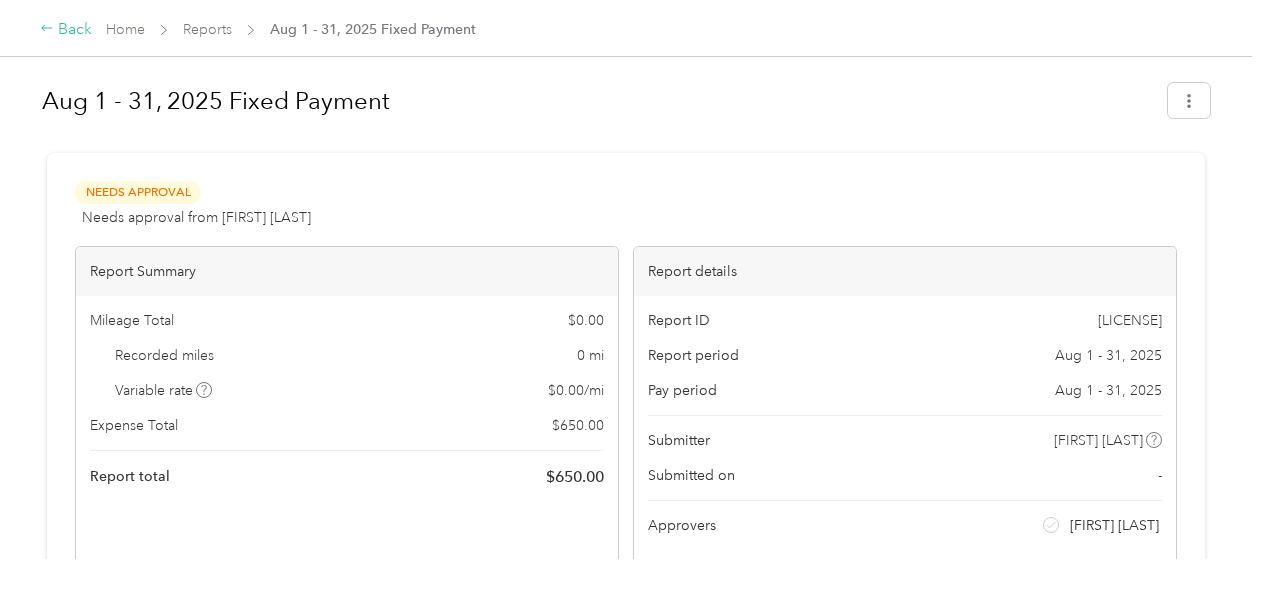 click on "Back" at bounding box center [66, 30] 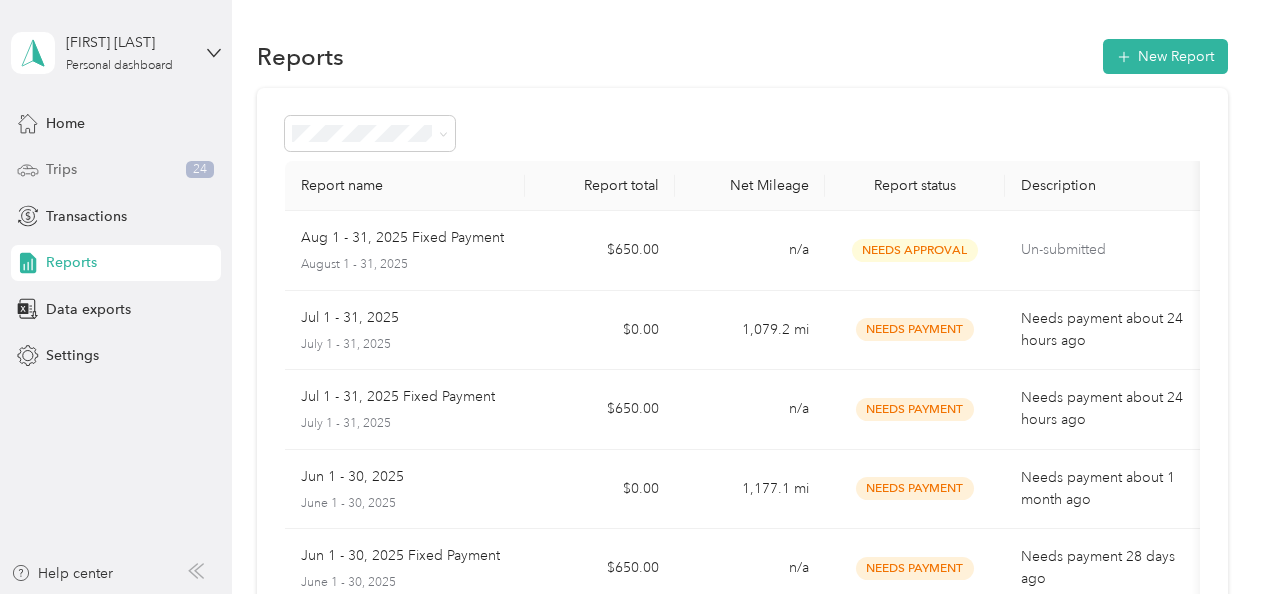 click on "Trips" at bounding box center (61, 169) 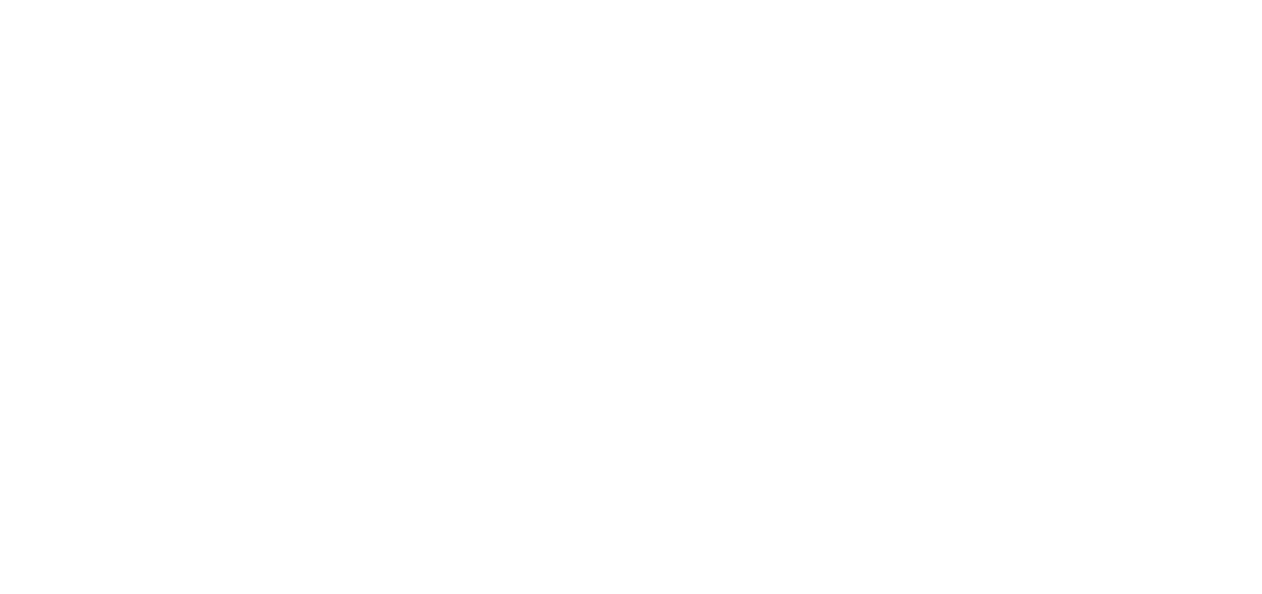 scroll, scrollTop: 0, scrollLeft: 0, axis: both 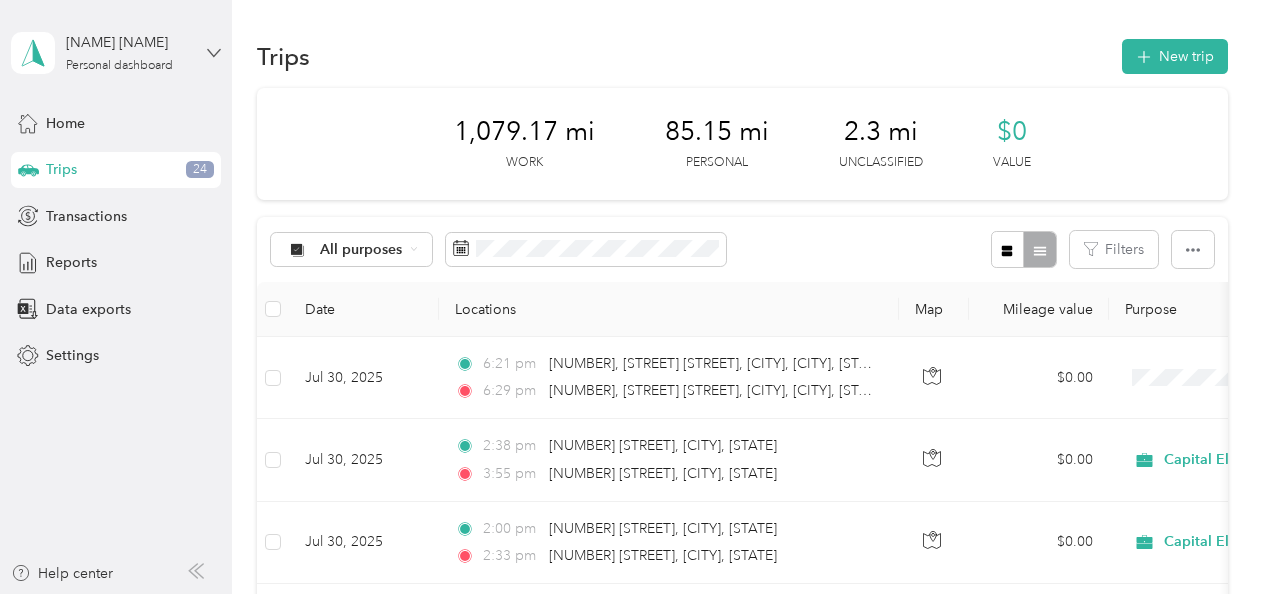 click 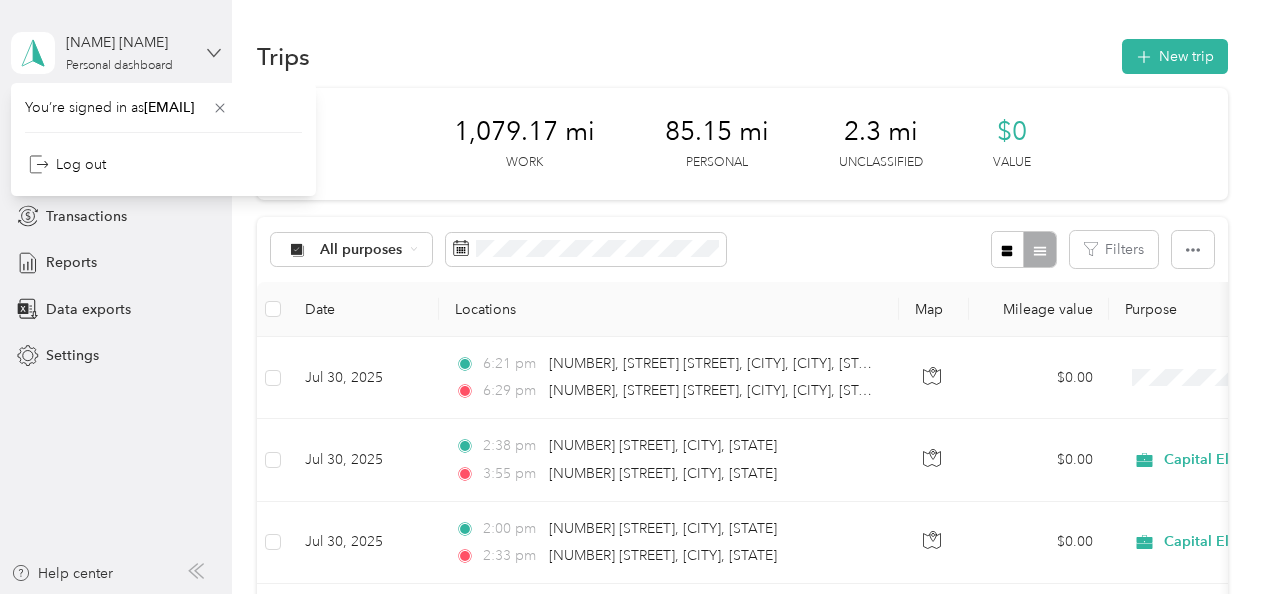 click 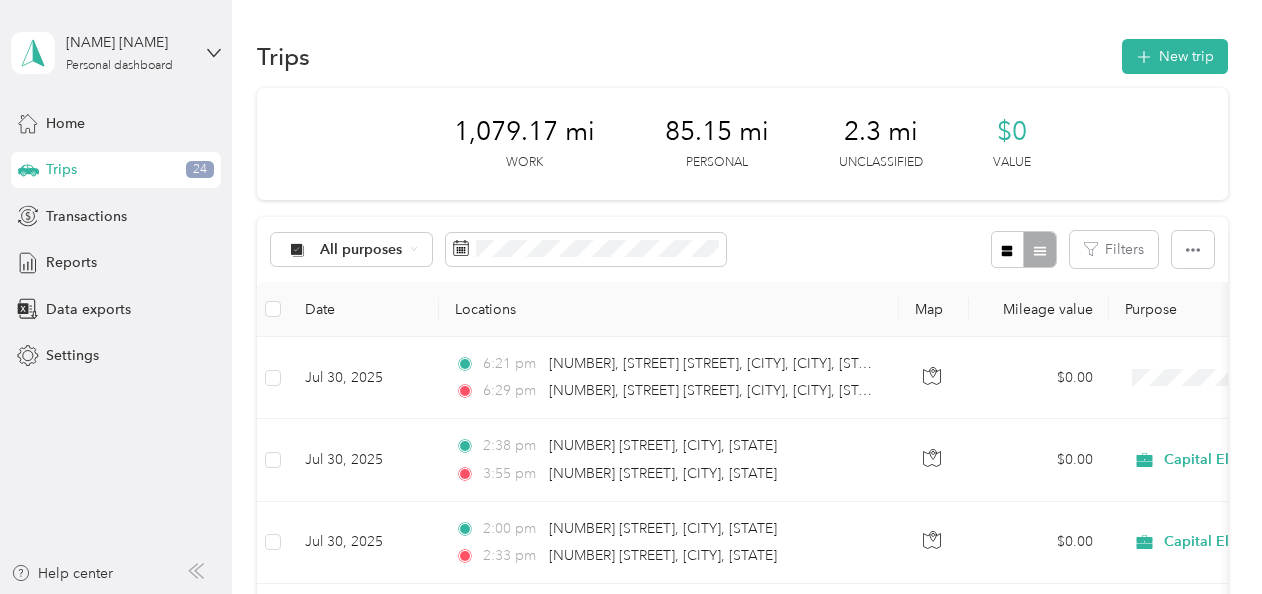 click on "Trips" at bounding box center [61, 169] 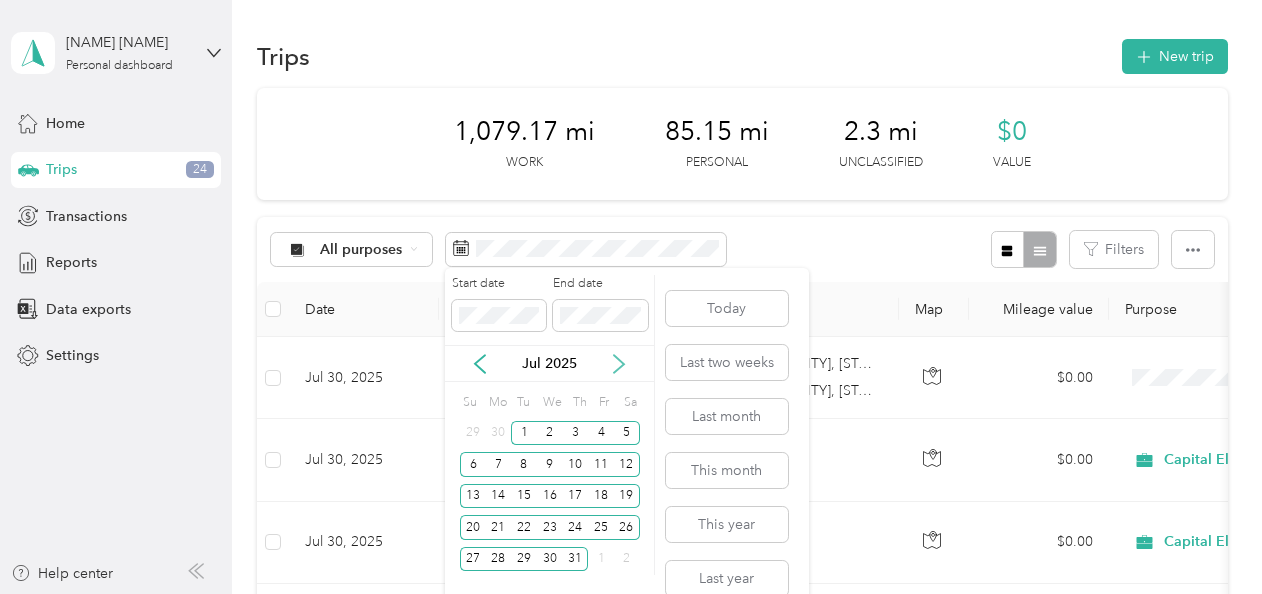 click 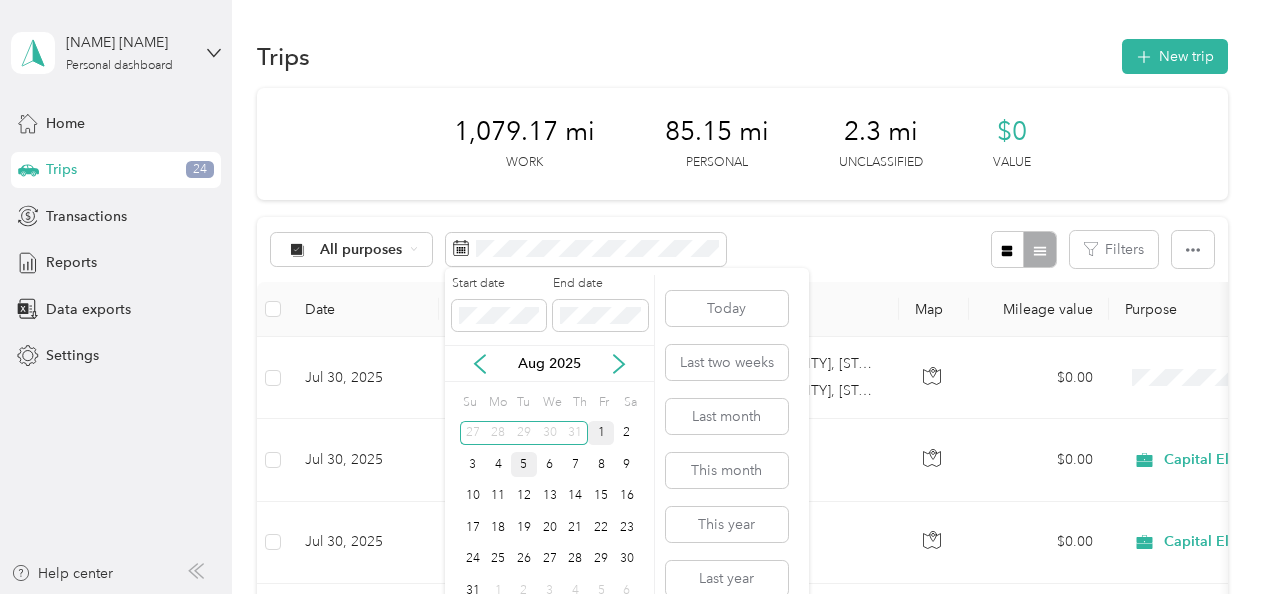 click on "1" at bounding box center (601, 433) 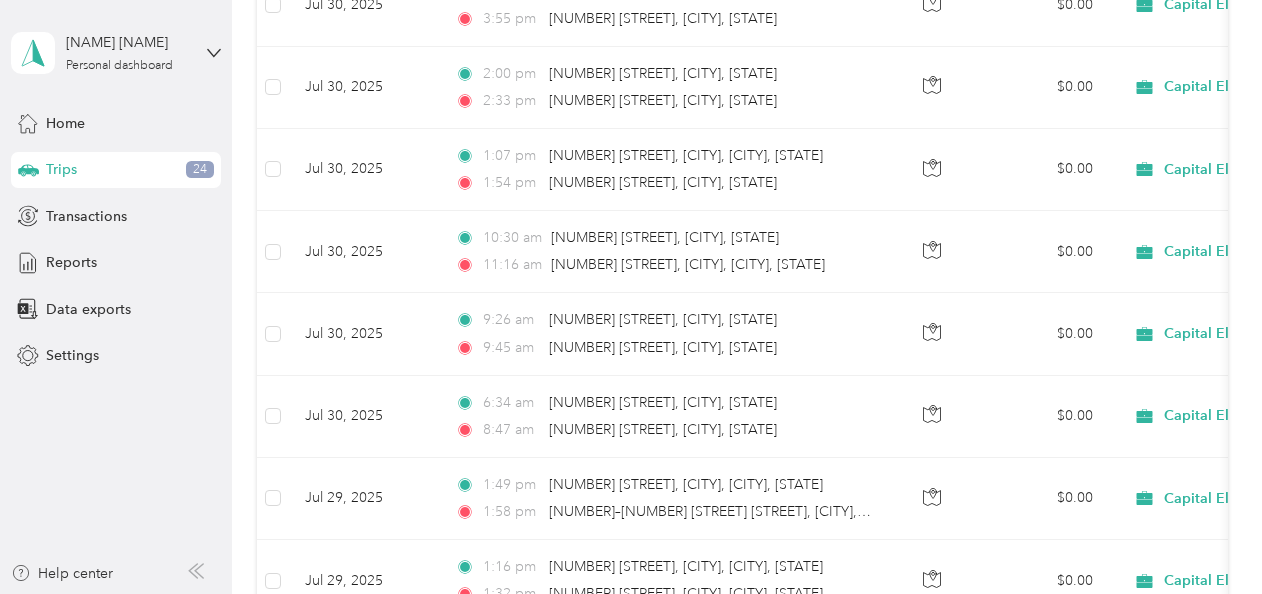 scroll, scrollTop: 0, scrollLeft: 0, axis: both 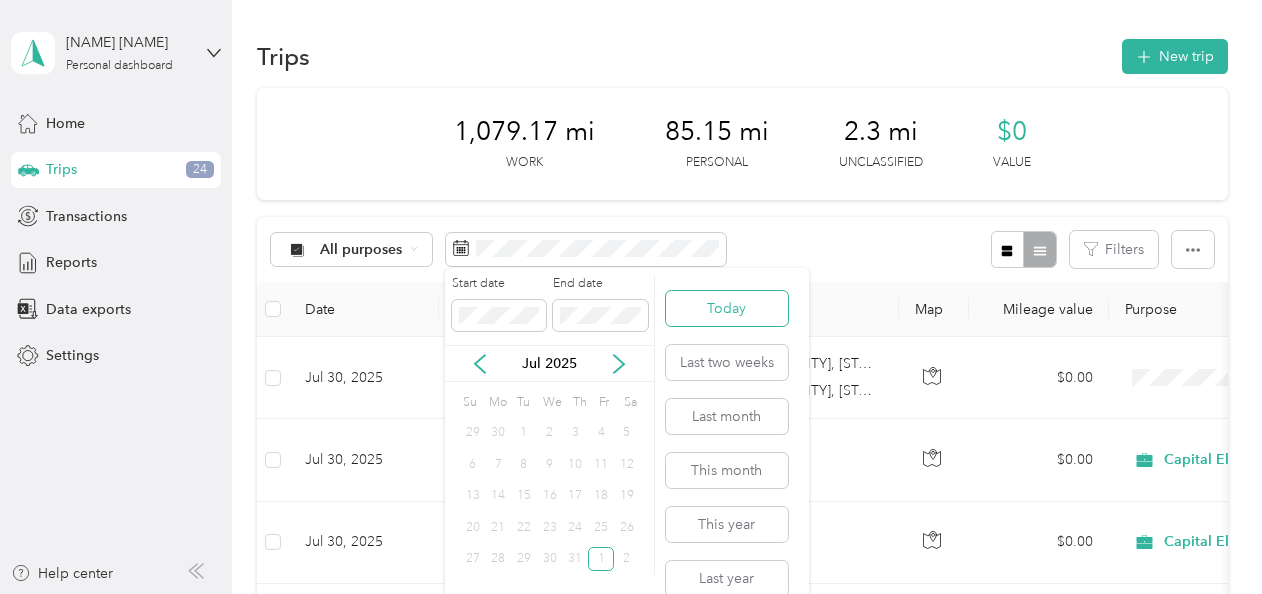 click on "Today" at bounding box center (727, 308) 